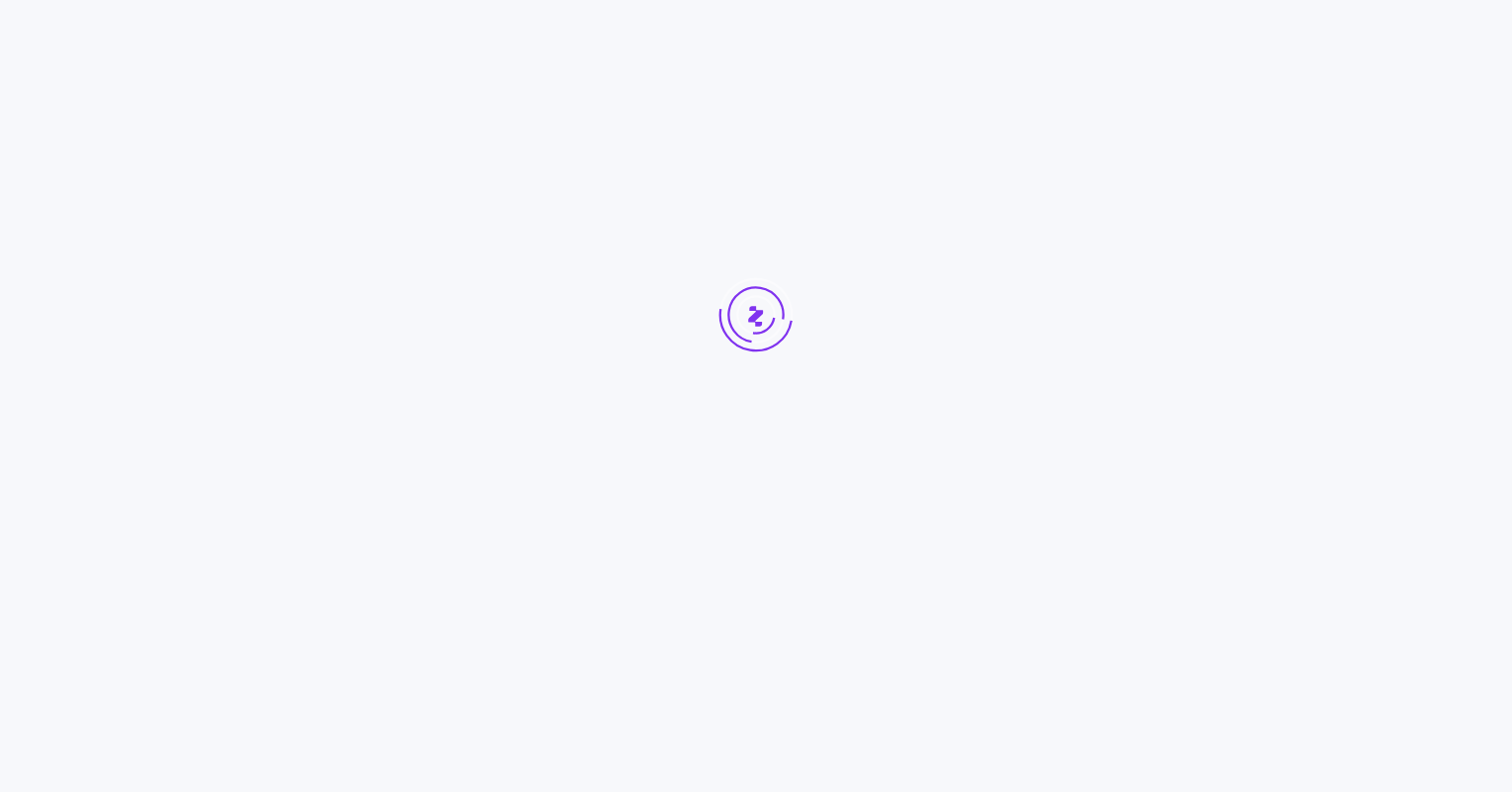 scroll, scrollTop: 0, scrollLeft: 0, axis: both 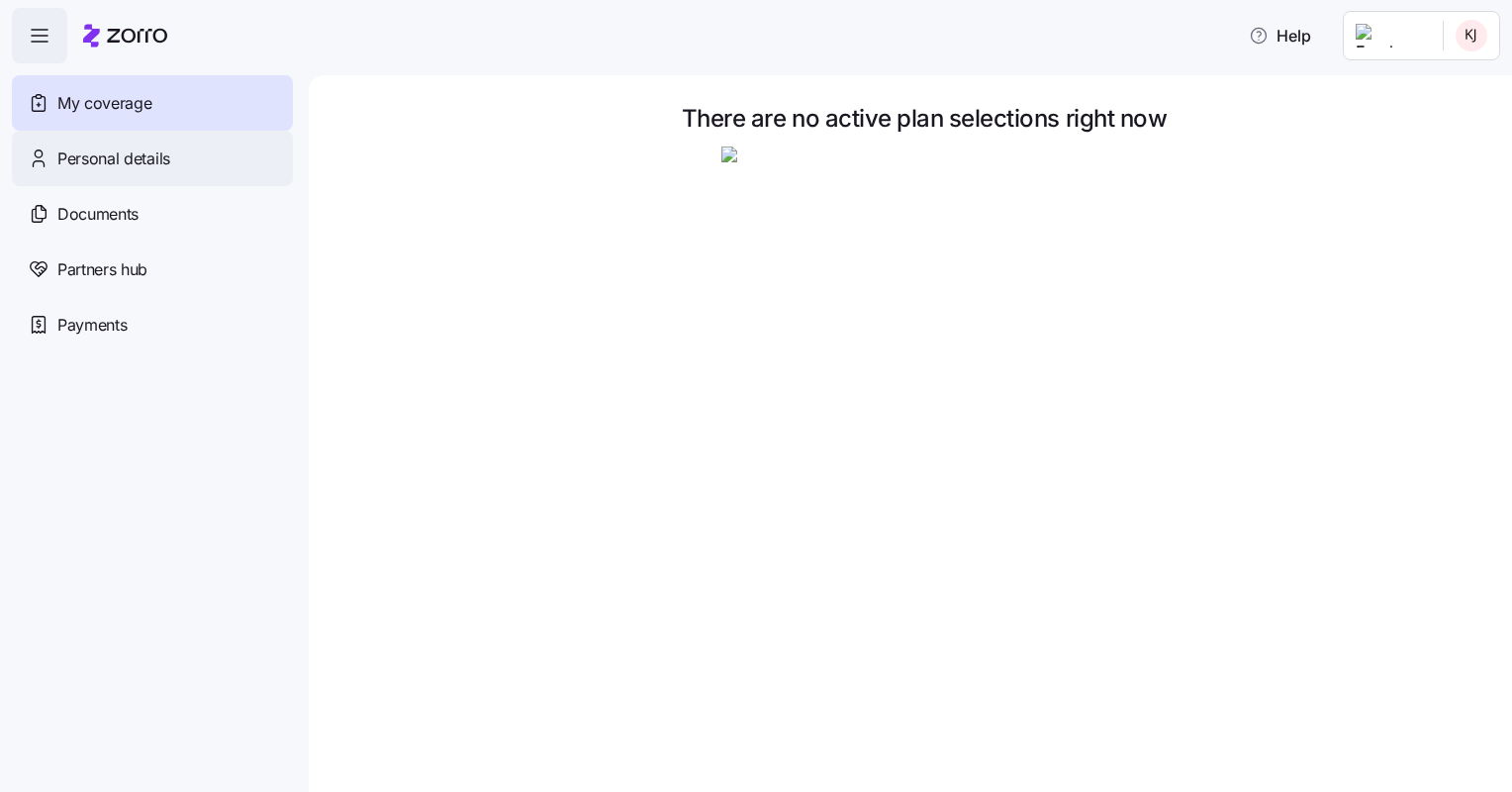 drag, startPoint x: 157, startPoint y: 151, endPoint x: 71, endPoint y: 166, distance: 87.29834 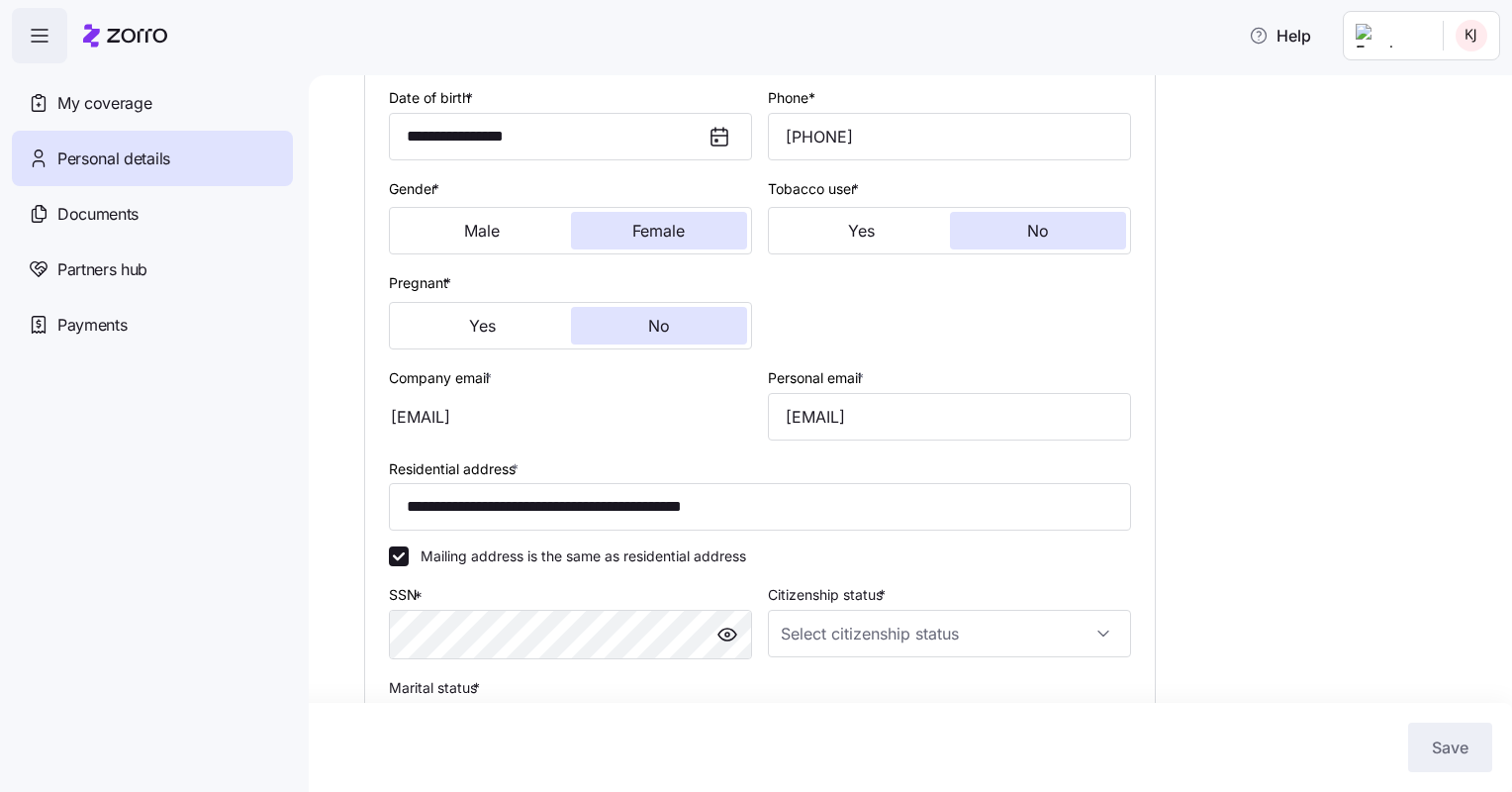 scroll, scrollTop: 253, scrollLeft: 0, axis: vertical 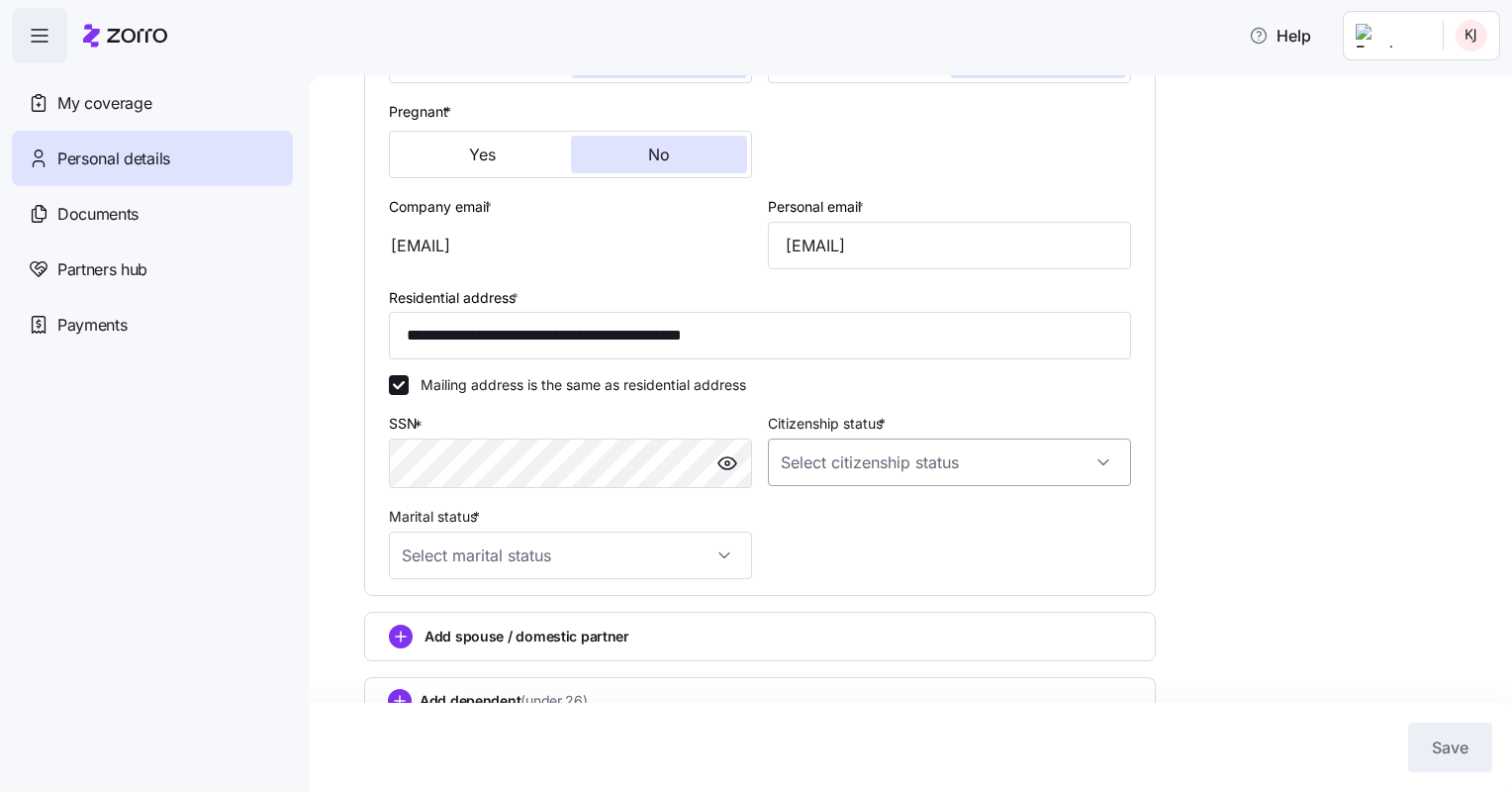 click on "Citizenship status  *" at bounding box center (949, 462) 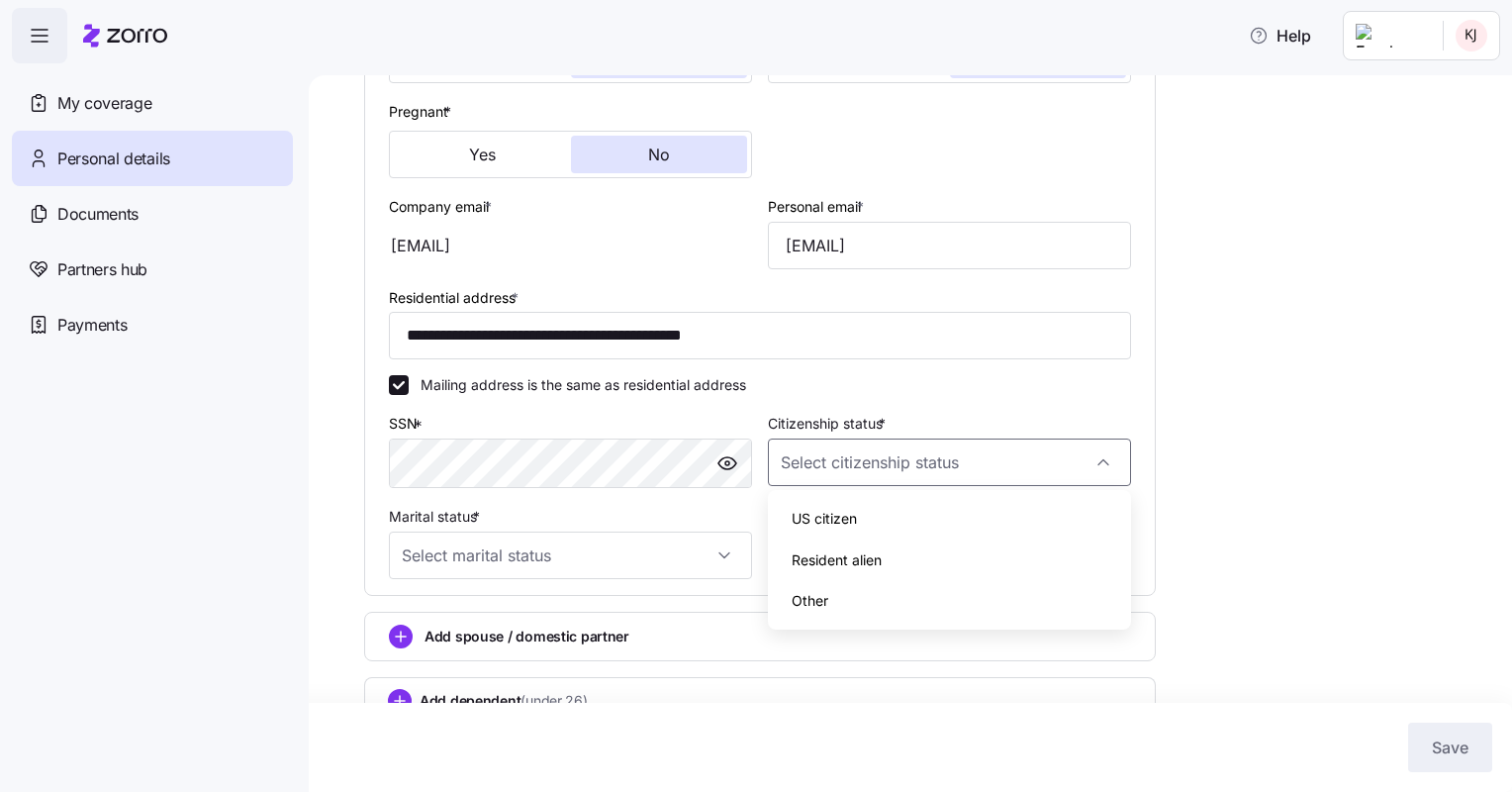 click on "US citizen" at bounding box center (949, 519) 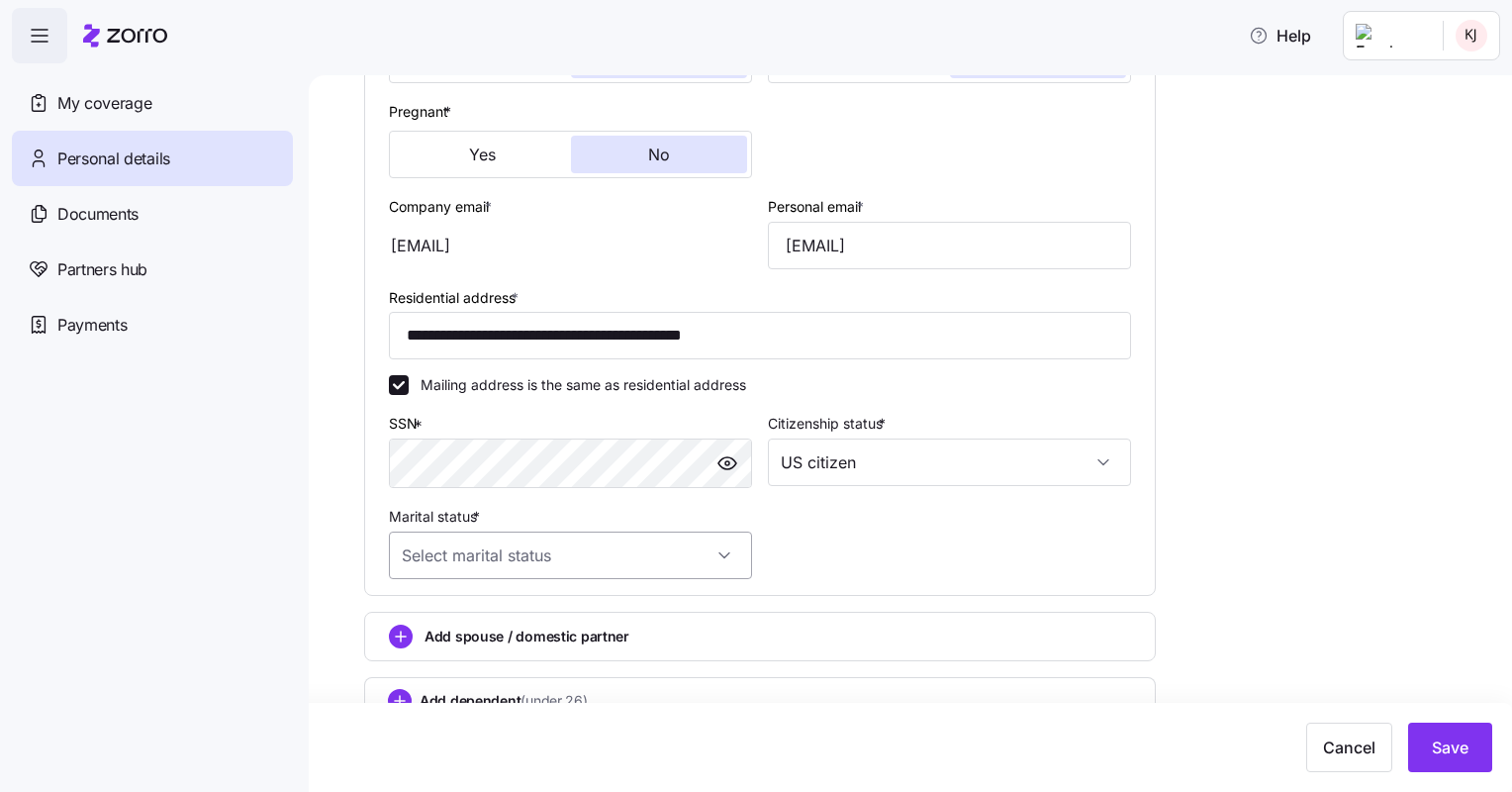 click on "Marital status  *" at bounding box center (570, 555) 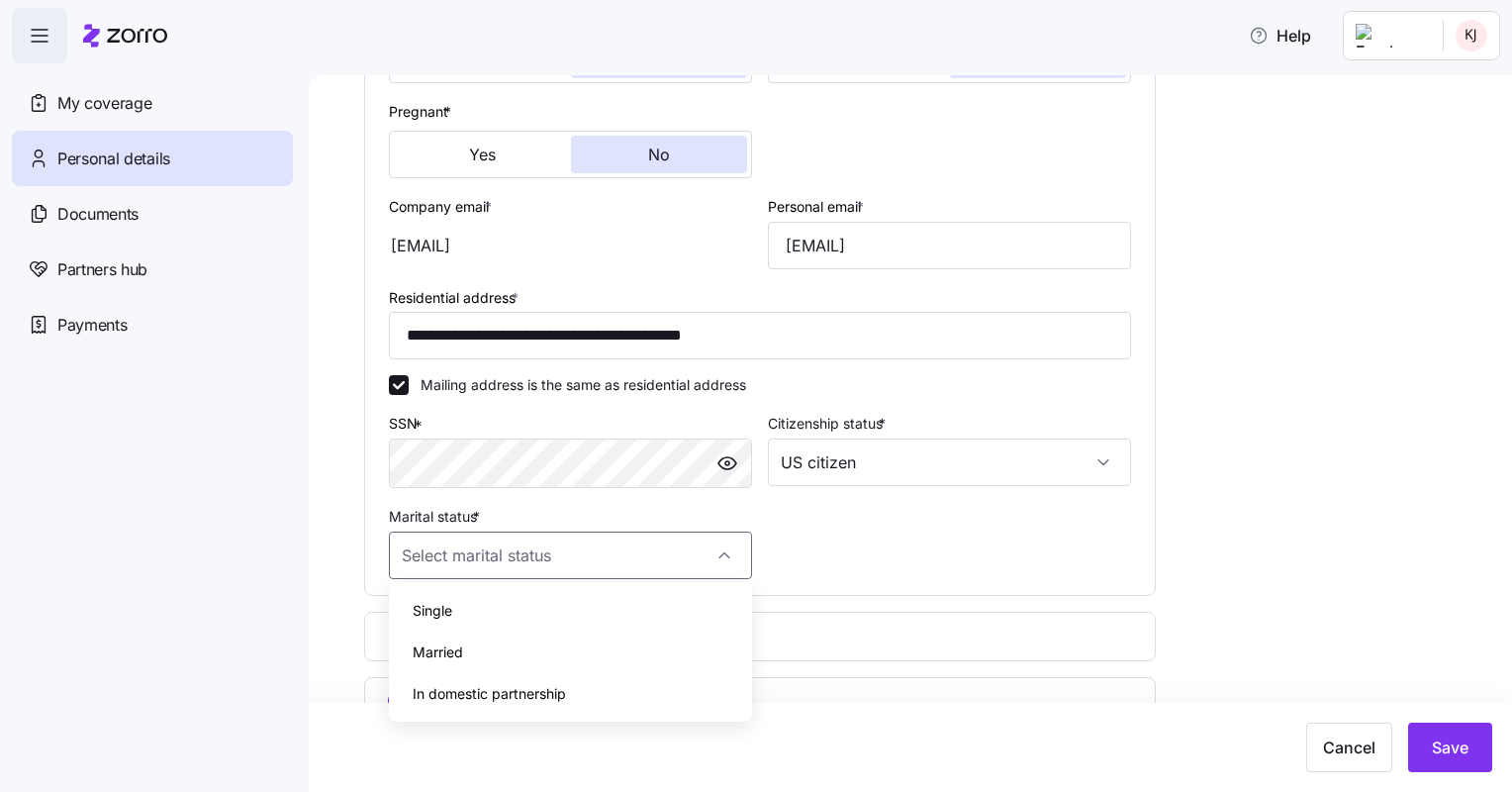 click on "Married" at bounding box center [570, 652] 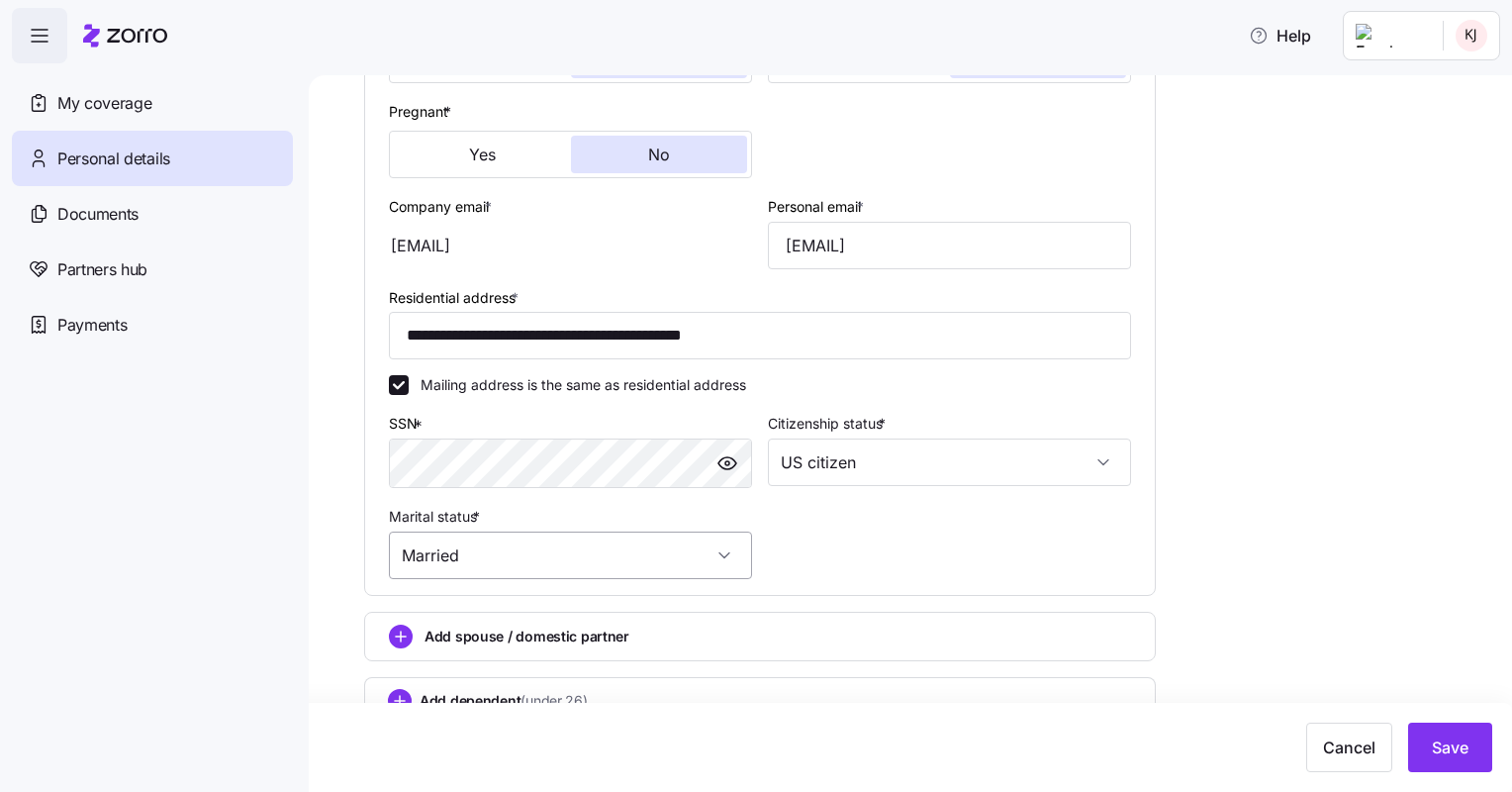 click on "Married" at bounding box center (570, 555) 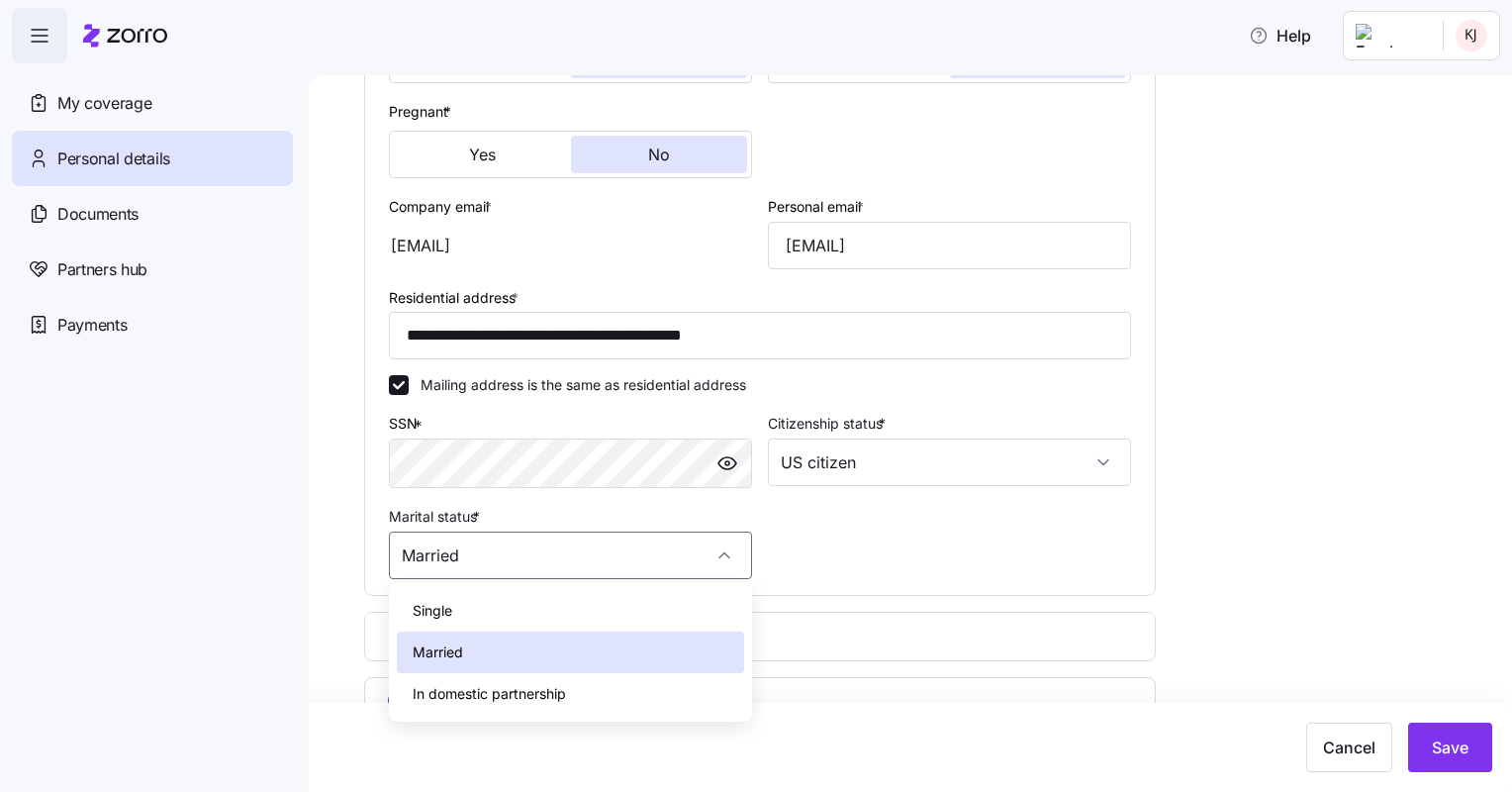 click on "Single" at bounding box center (570, 611) 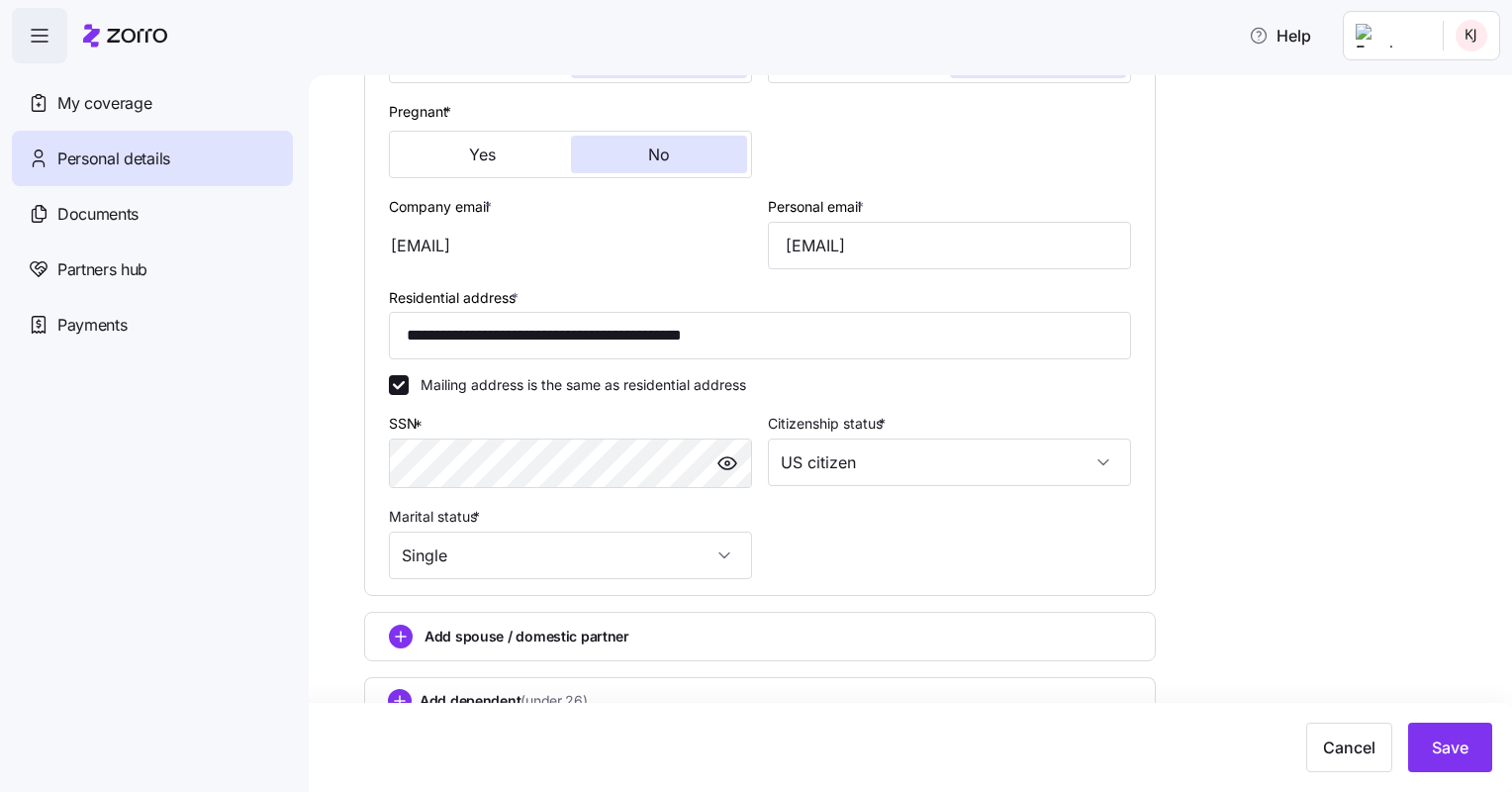 click on "**********" at bounding box center [924, 249] 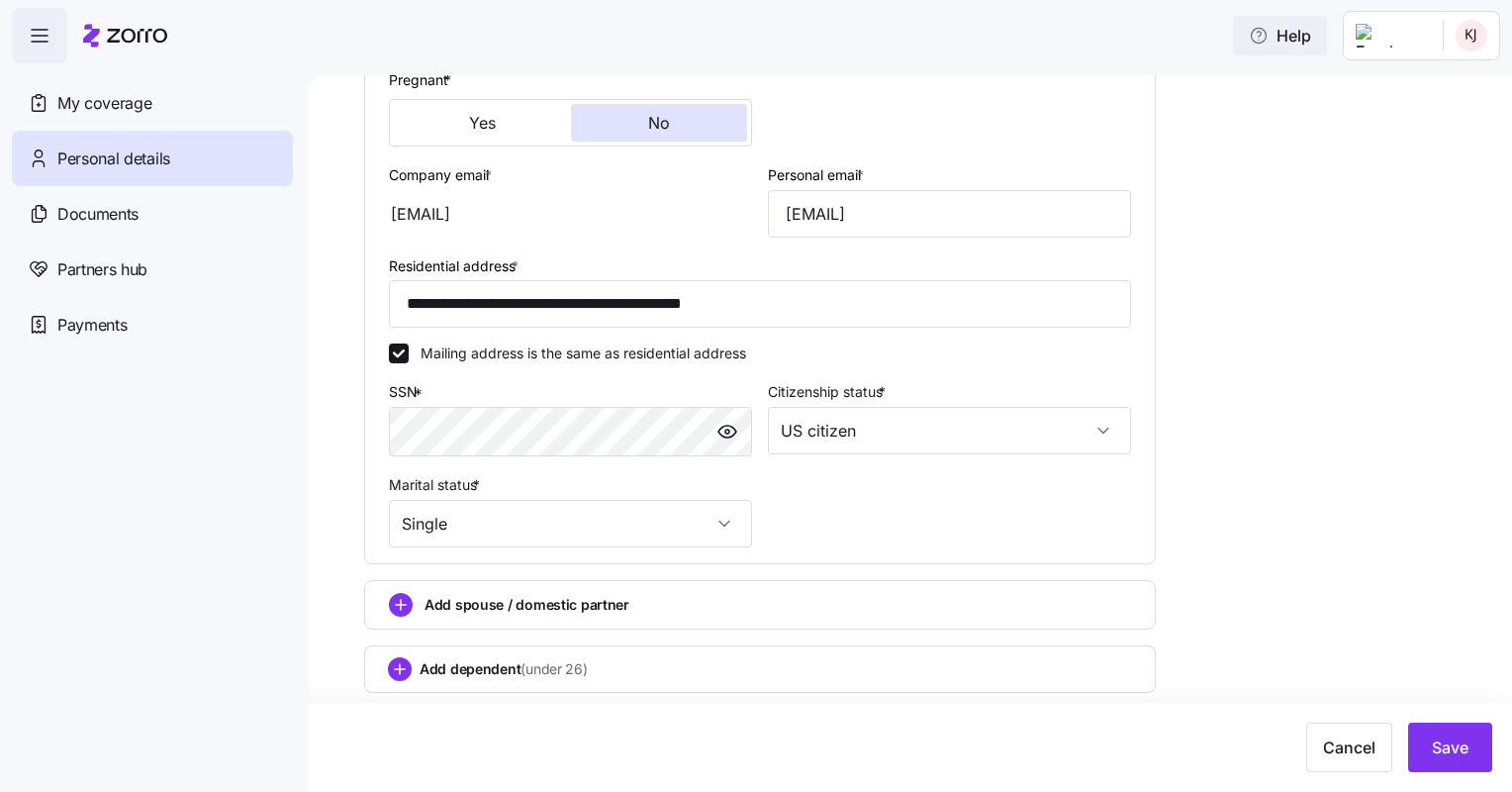 click on "Help" at bounding box center [1279, 36] 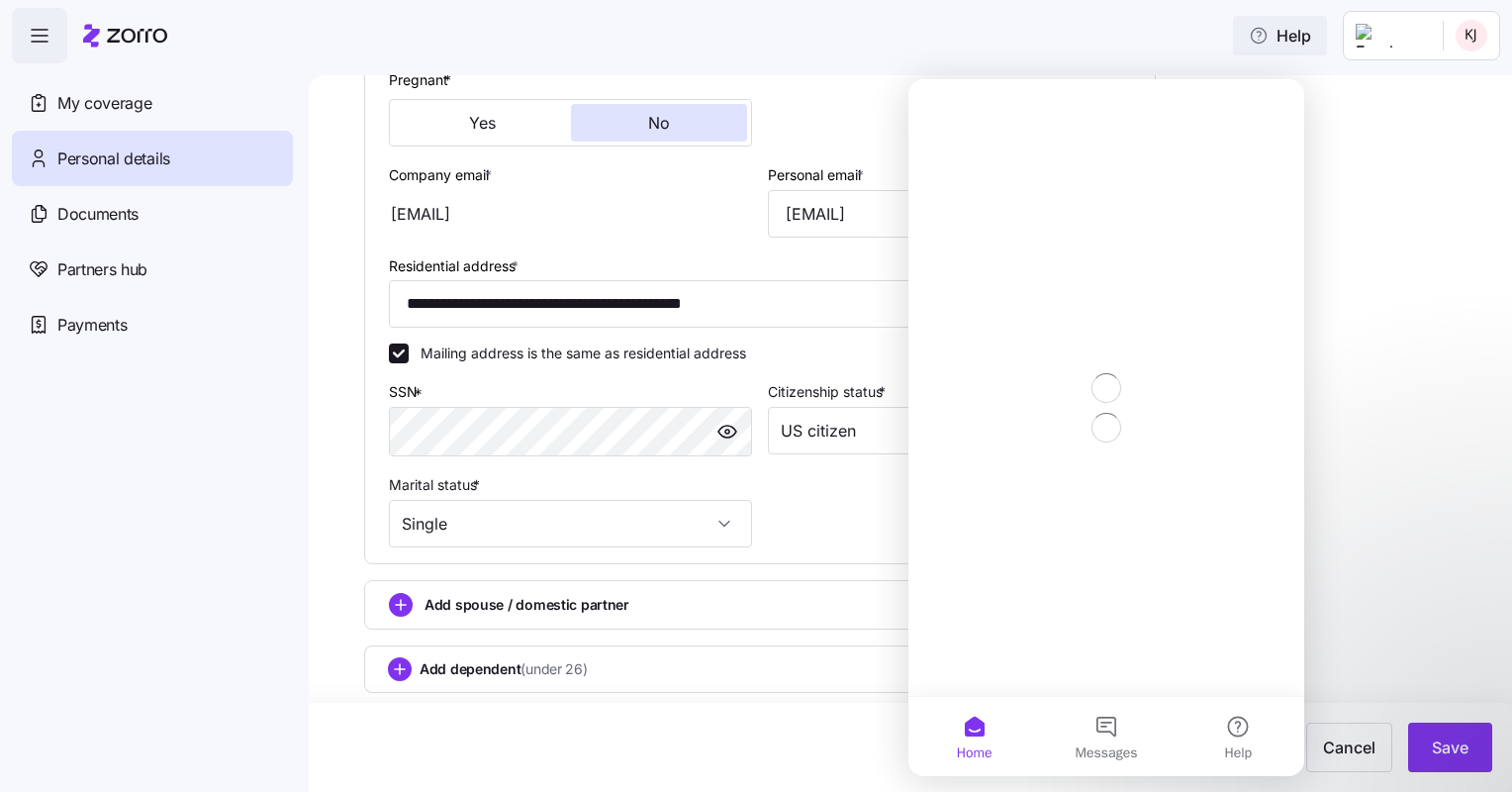 scroll, scrollTop: 0, scrollLeft: 0, axis: both 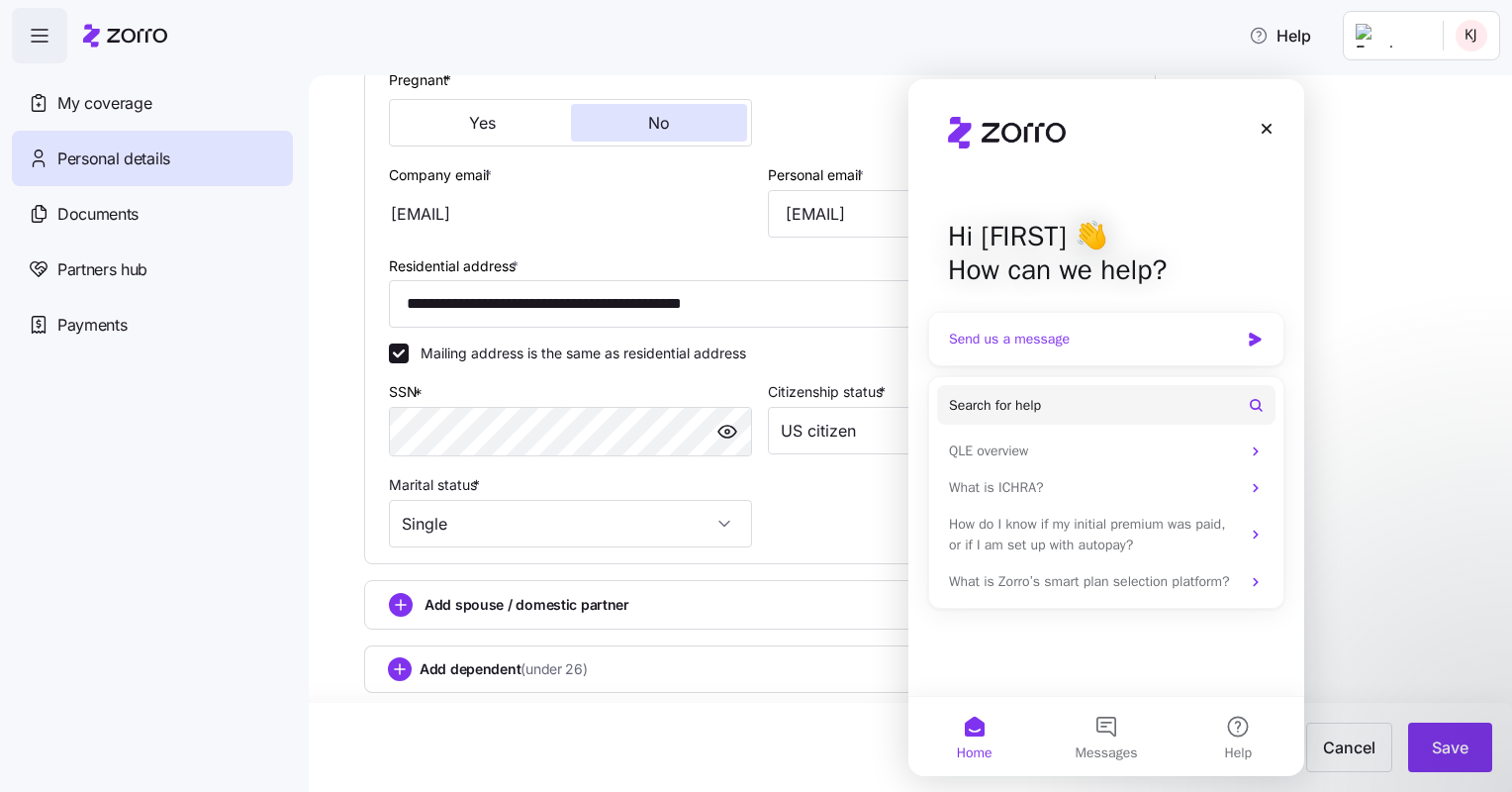click on "Send us a message" at bounding box center (1106, 339) 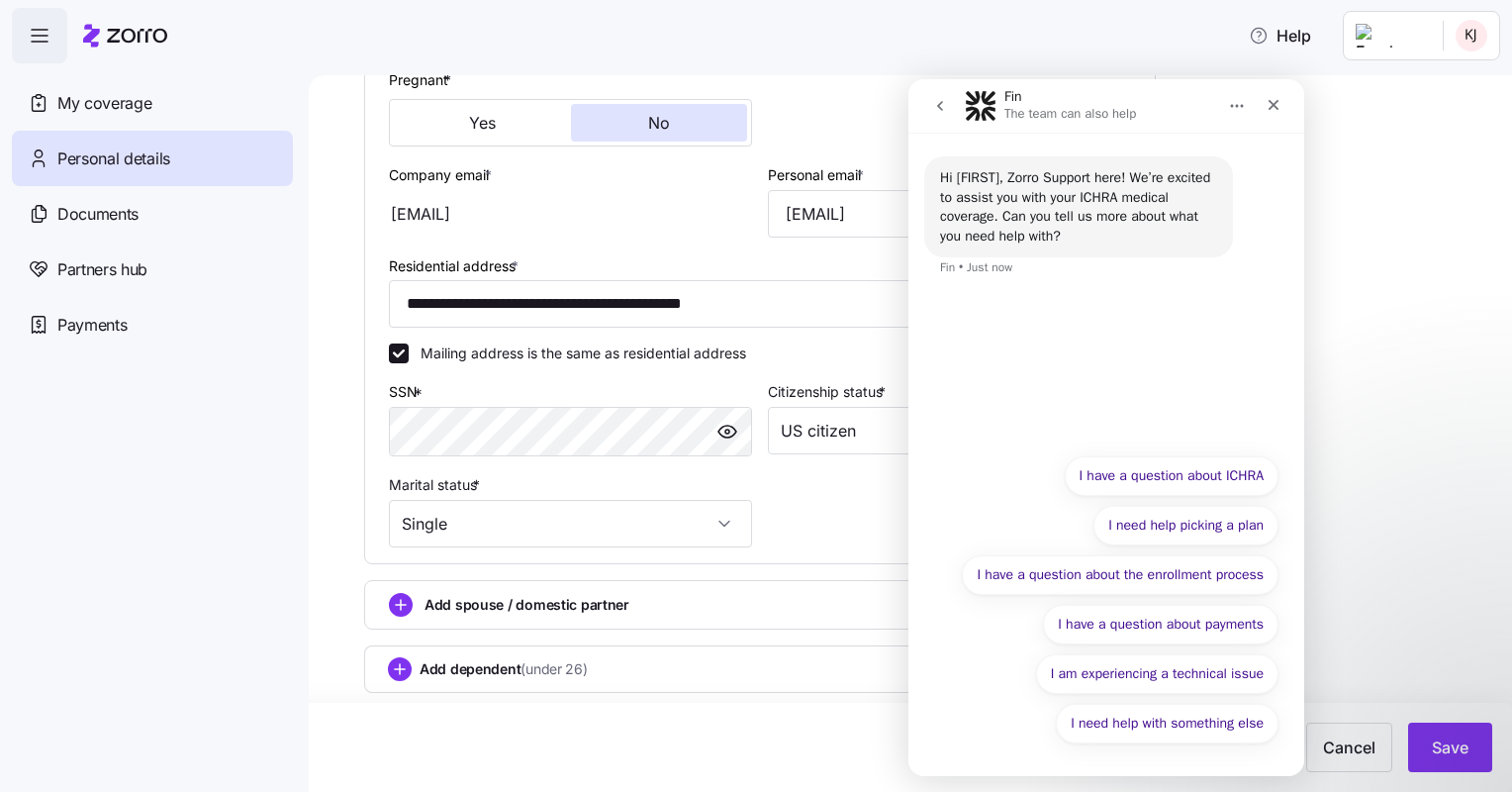 click on "Hi [FIRST], Zorro Support here! We’re excited to assist you with your ICHRA medical coverage. Can you tell us more about what you need help with? Fin    •   Just now" at bounding box center (1106, 288) 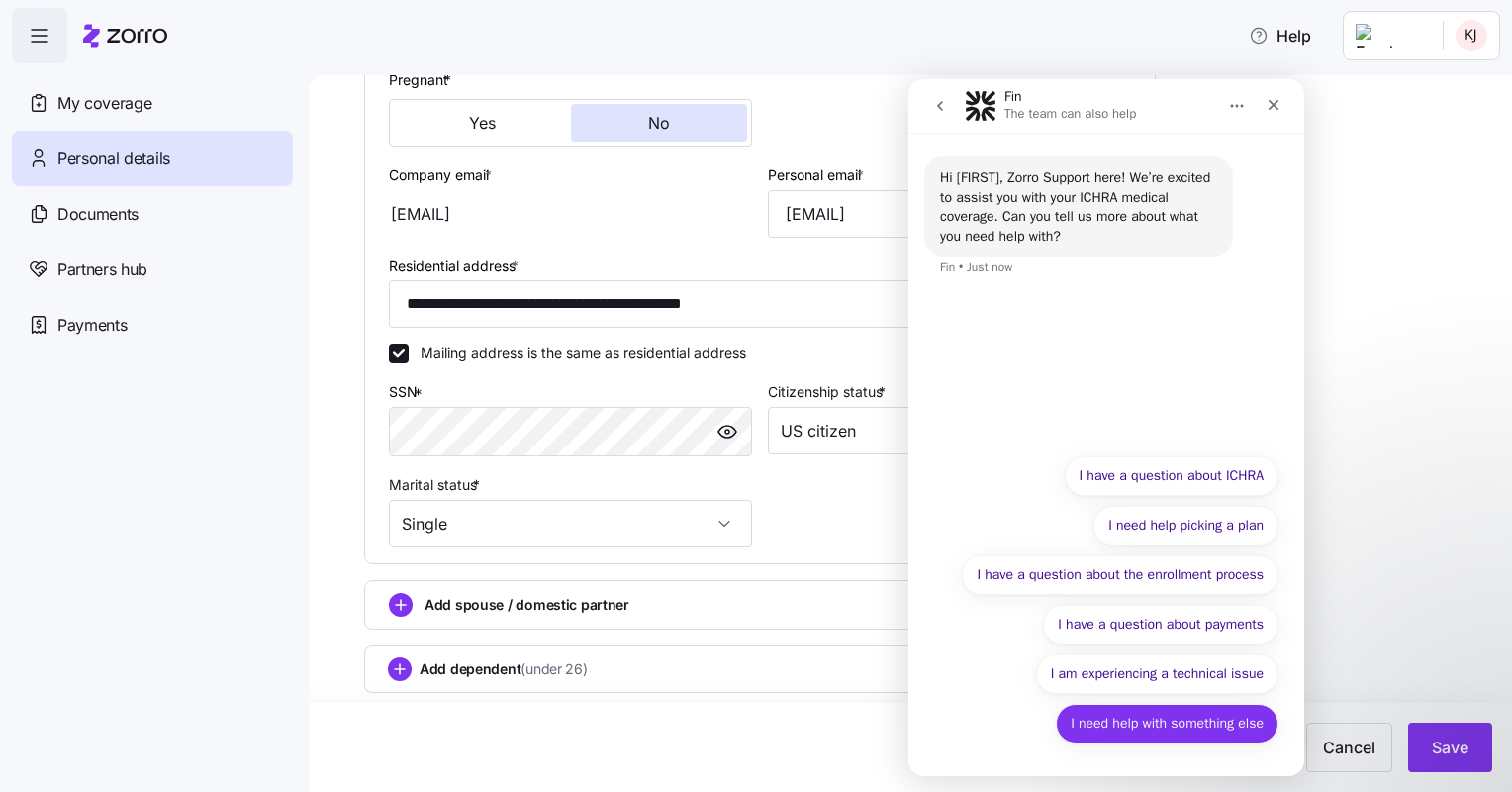 click on "I need help with something else" at bounding box center (1167, 724) 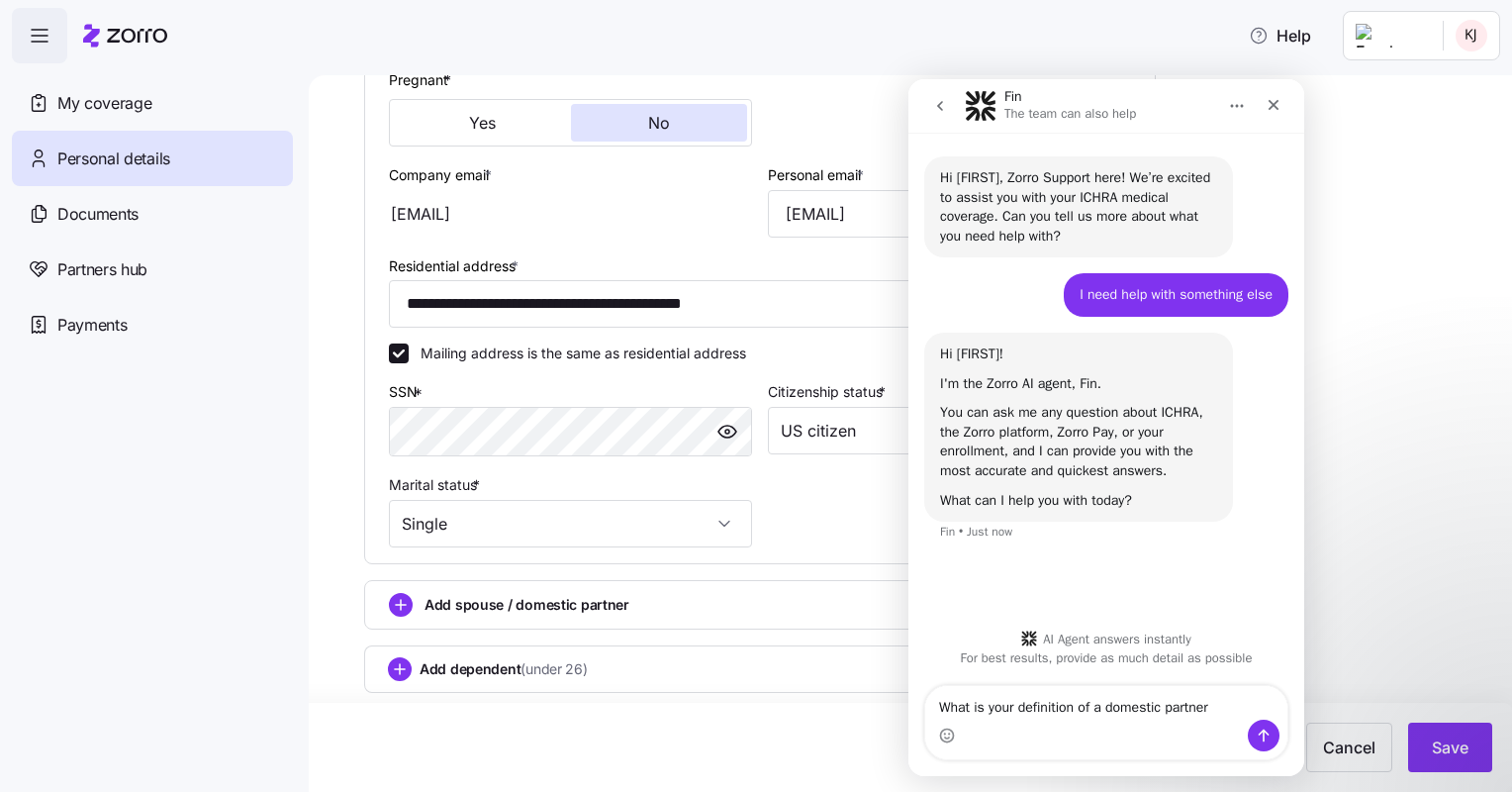 type on "What is your definition of a domestic partner?" 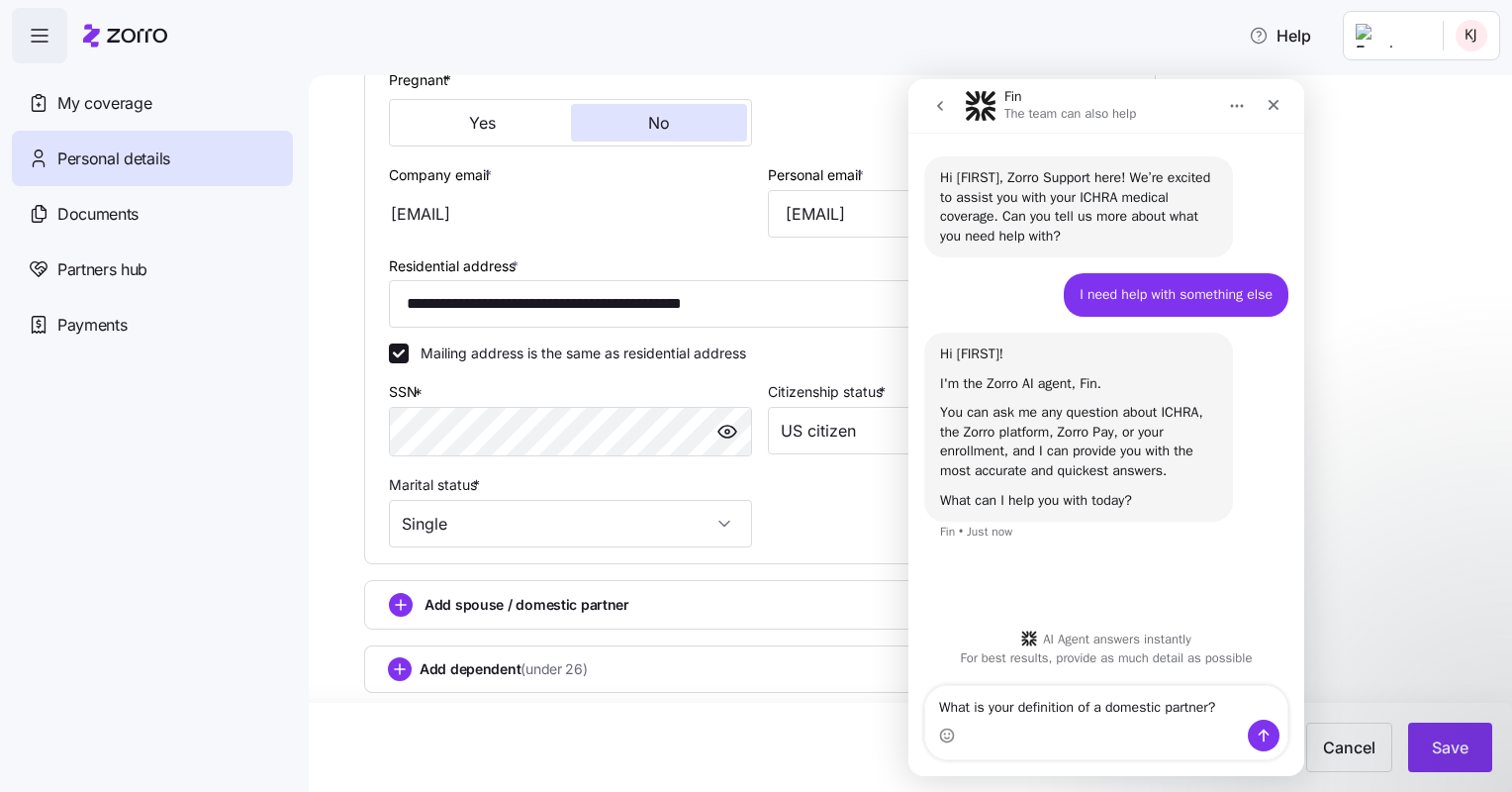 type 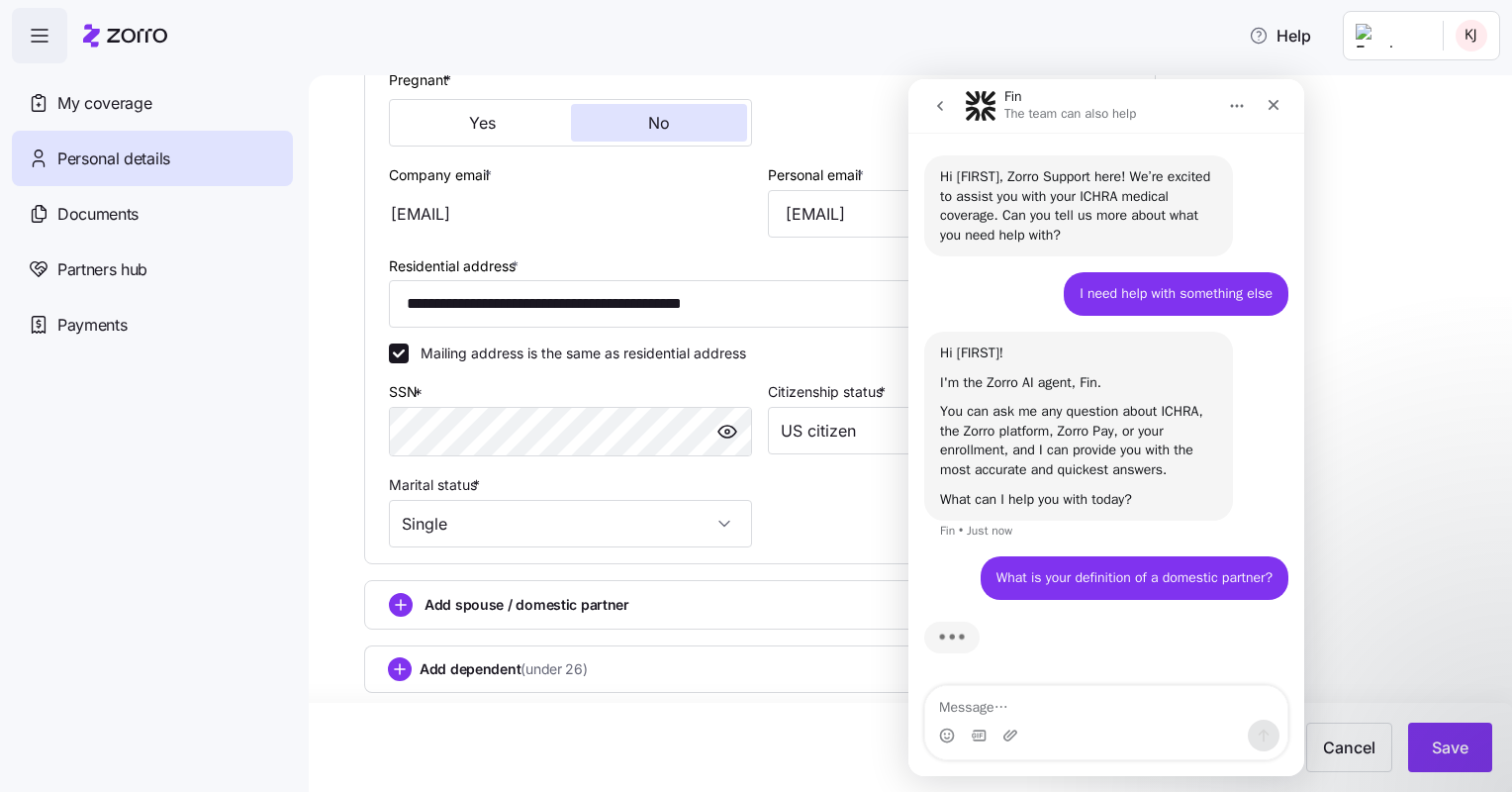scroll, scrollTop: 20, scrollLeft: 0, axis: vertical 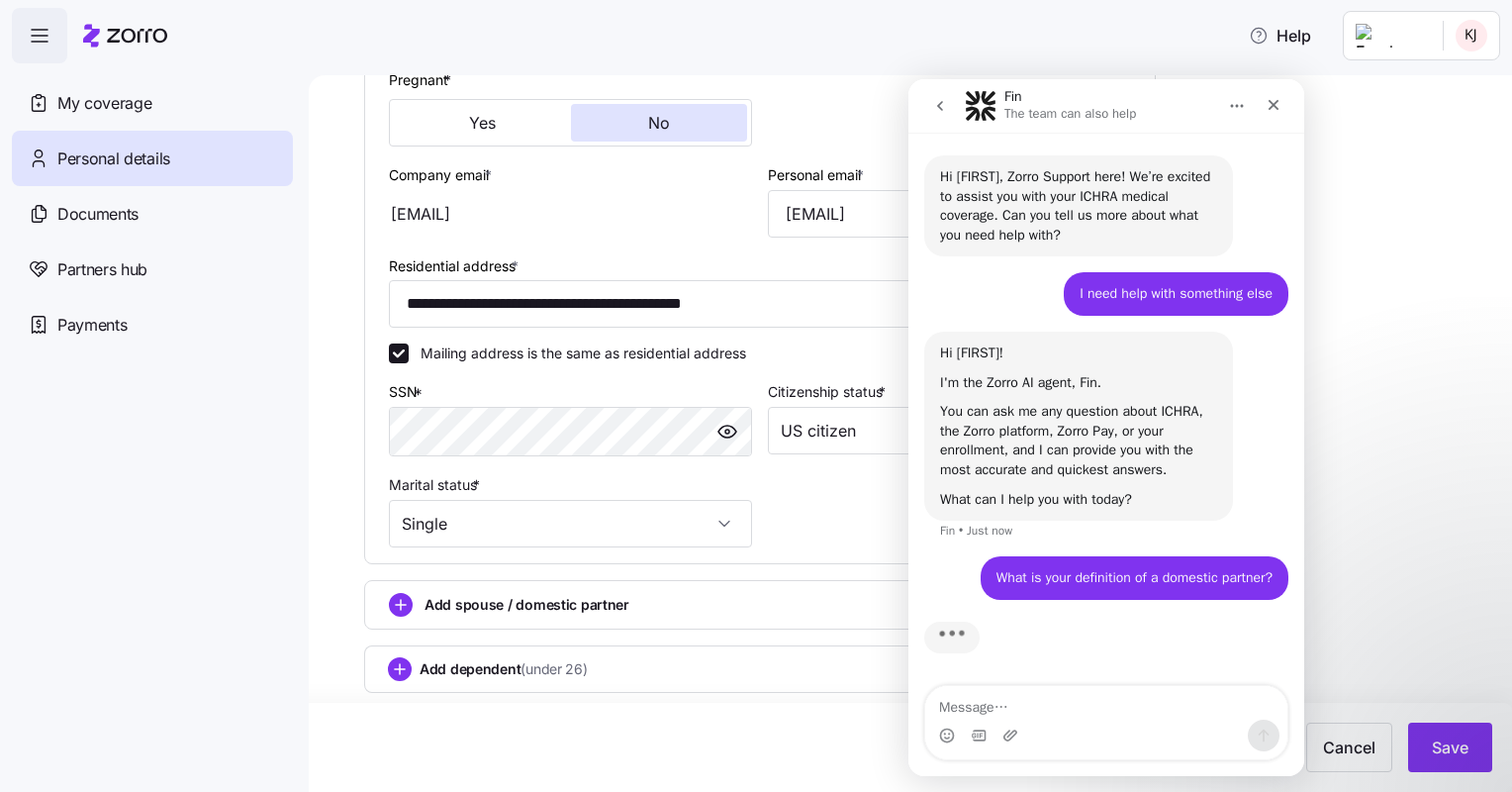 click on "Hi [FIRST]!  I'm the Zorro AI agent, Fin.  You can ask me any question about ICHRA, the Zorro platform, Zorro Pay, or your enrollment, and I can provide you with the most accurate and quickest answers.  What can I help you with today? Fin    •   Just now" at bounding box center [1106, 444] 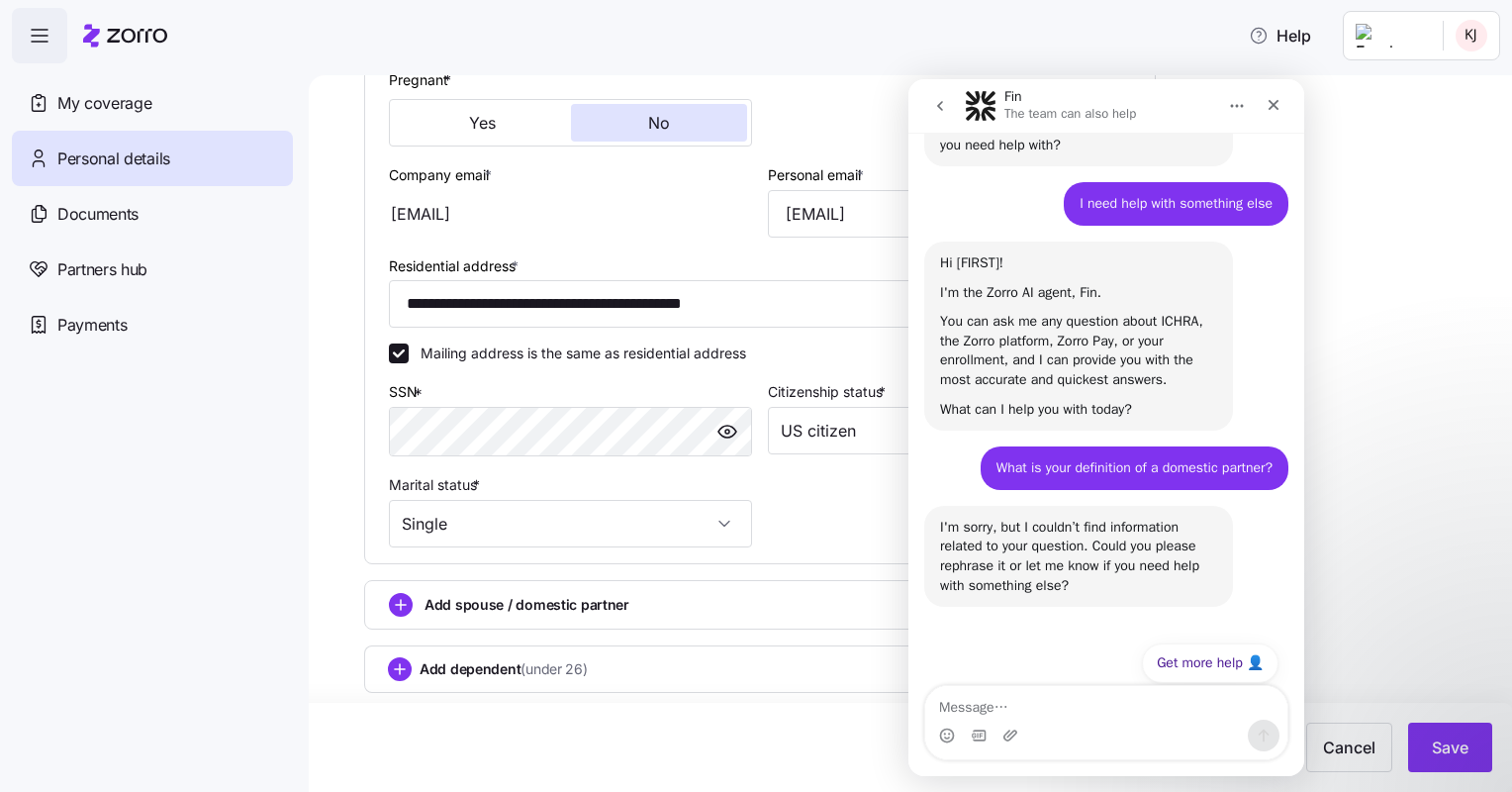 scroll, scrollTop: 123, scrollLeft: 0, axis: vertical 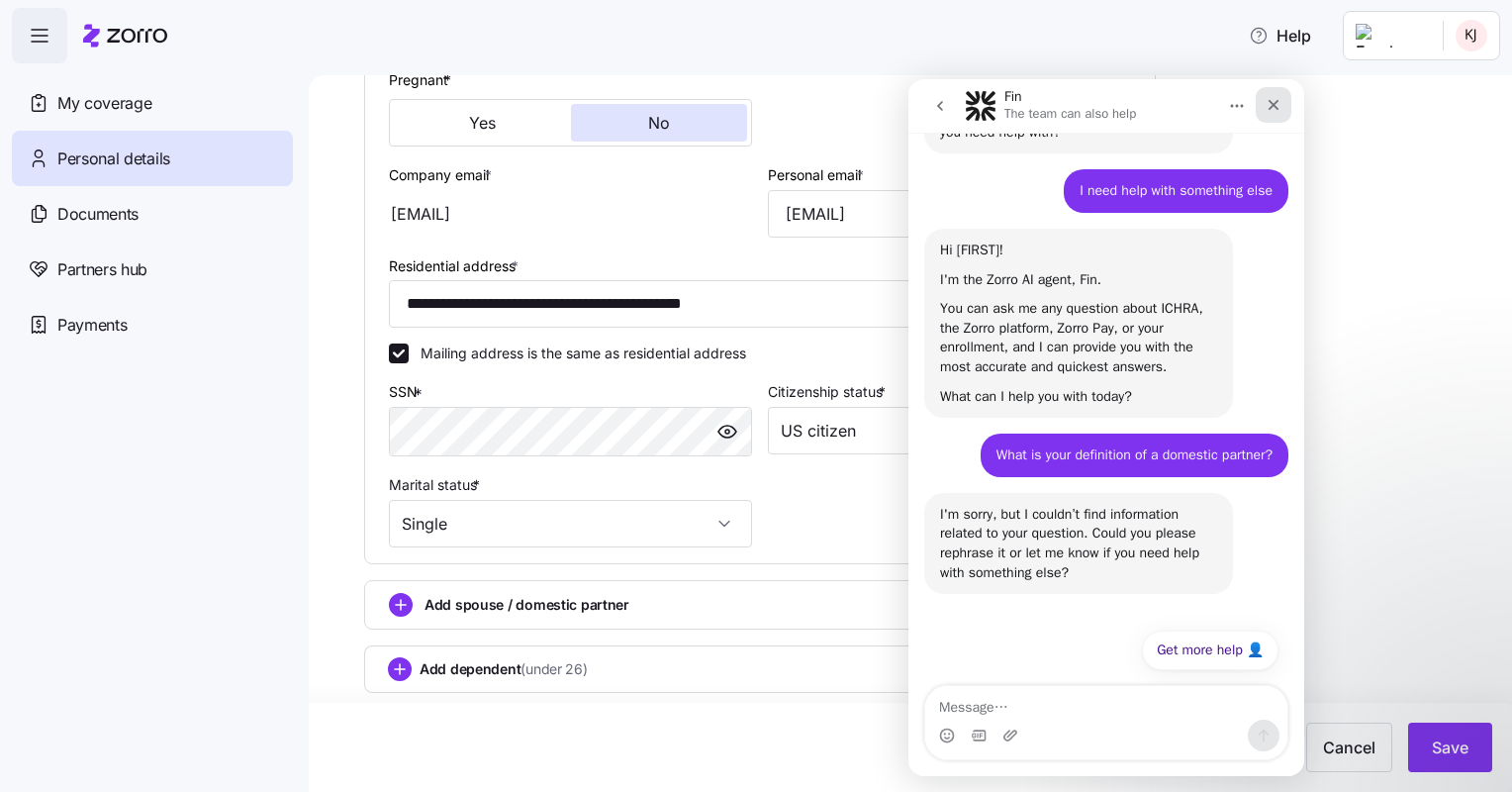 click at bounding box center (1274, 105) 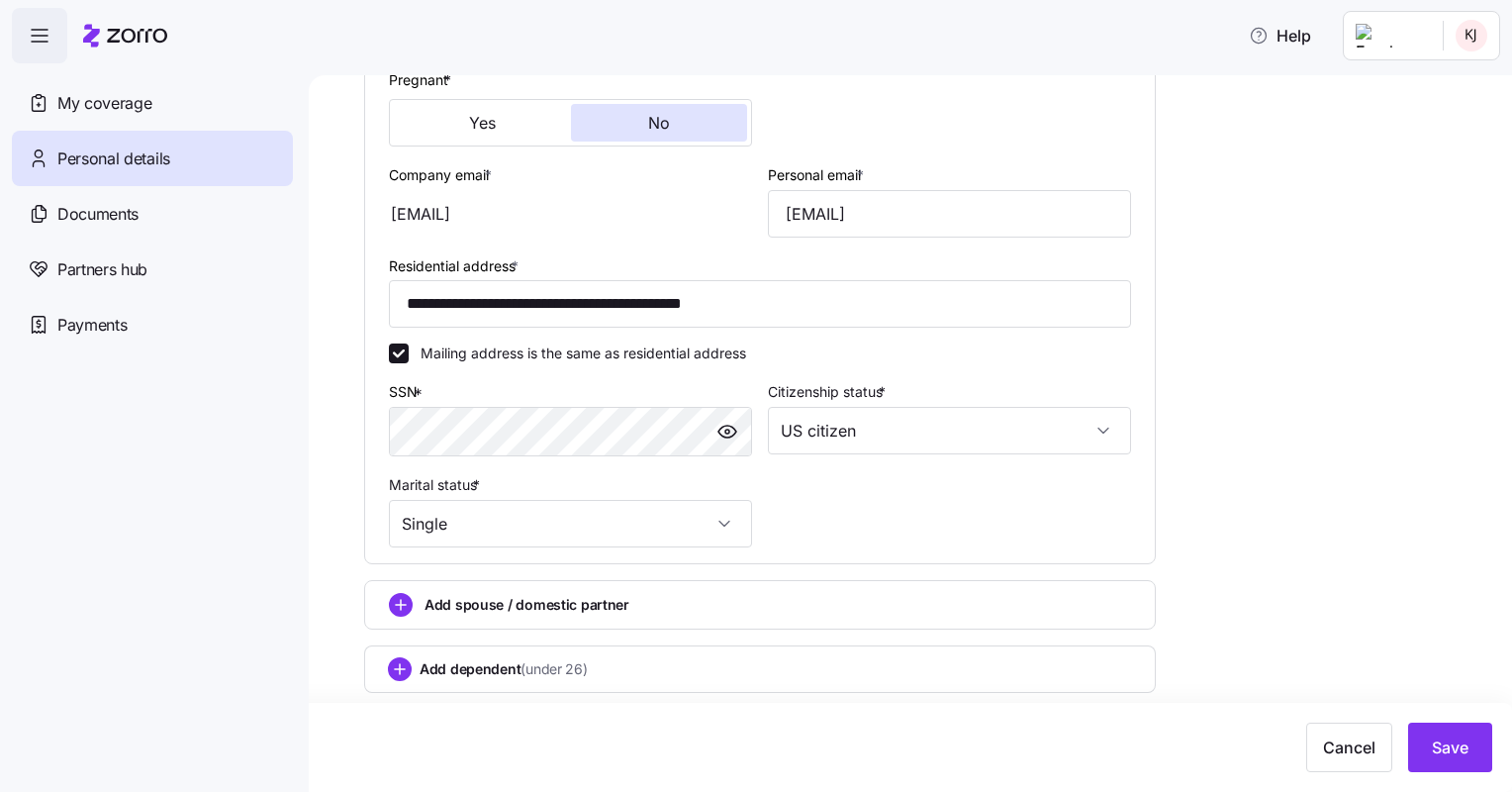 scroll, scrollTop: 0, scrollLeft: 0, axis: both 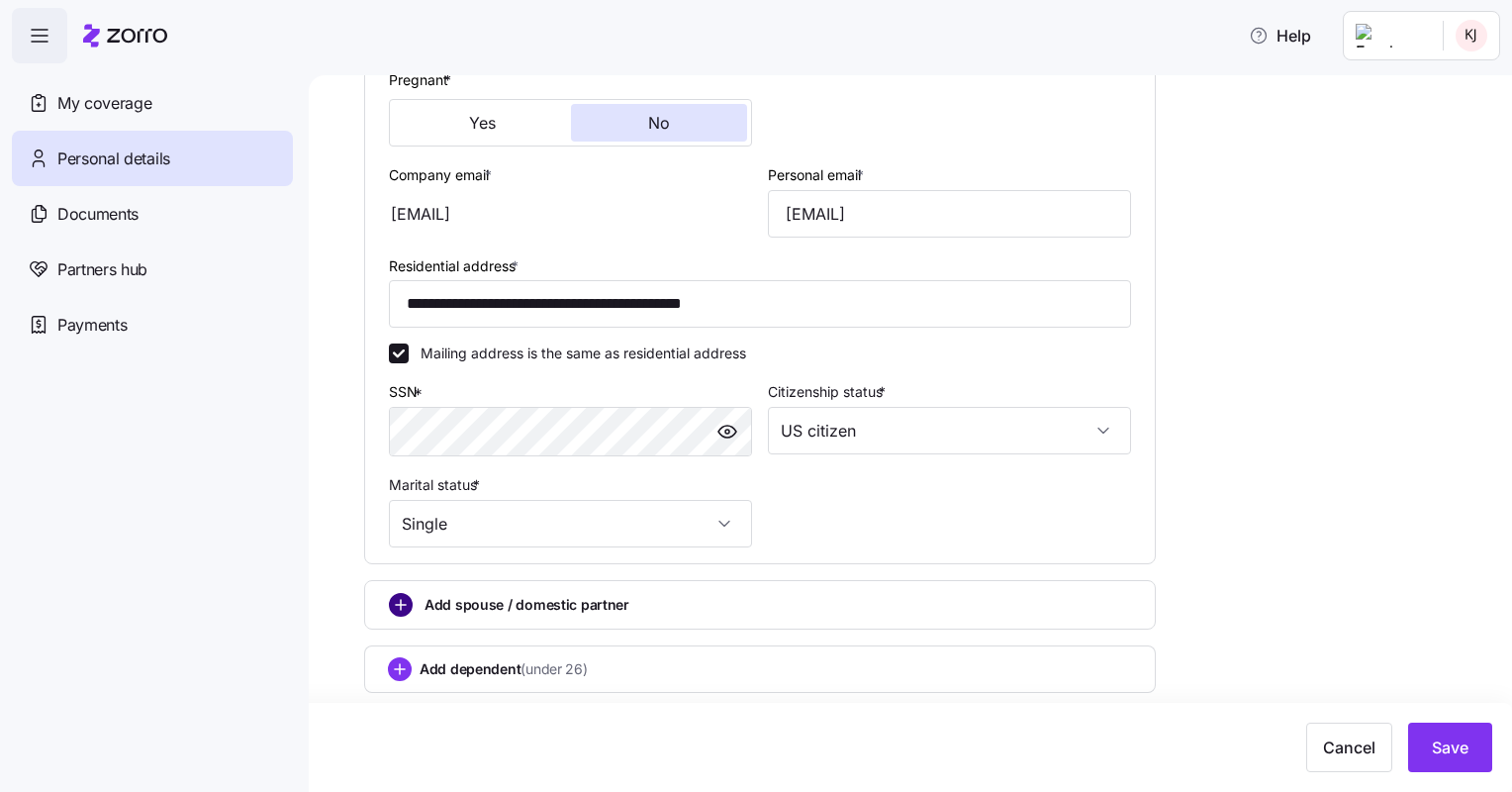click 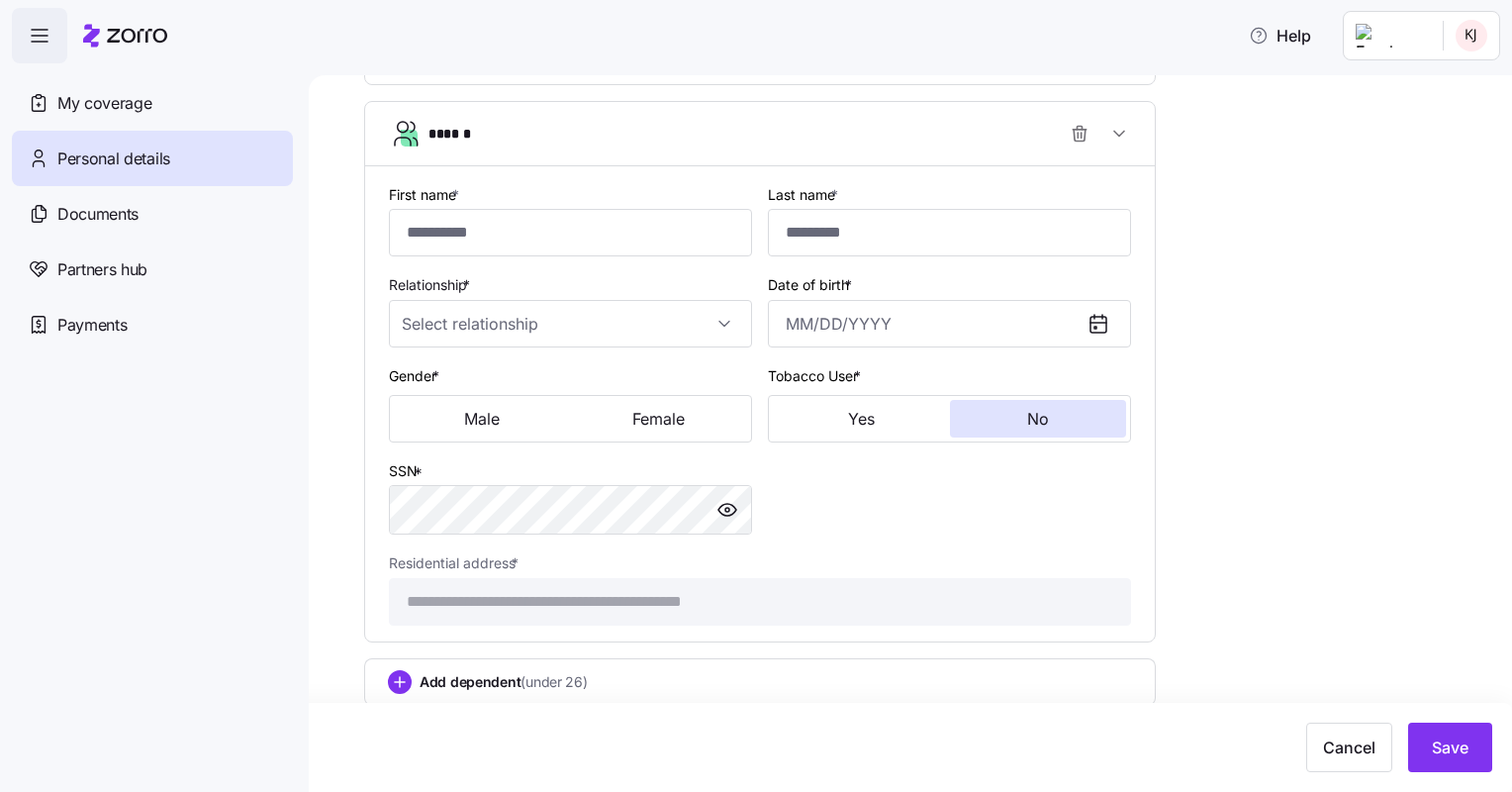 scroll, scrollTop: 934, scrollLeft: 0, axis: vertical 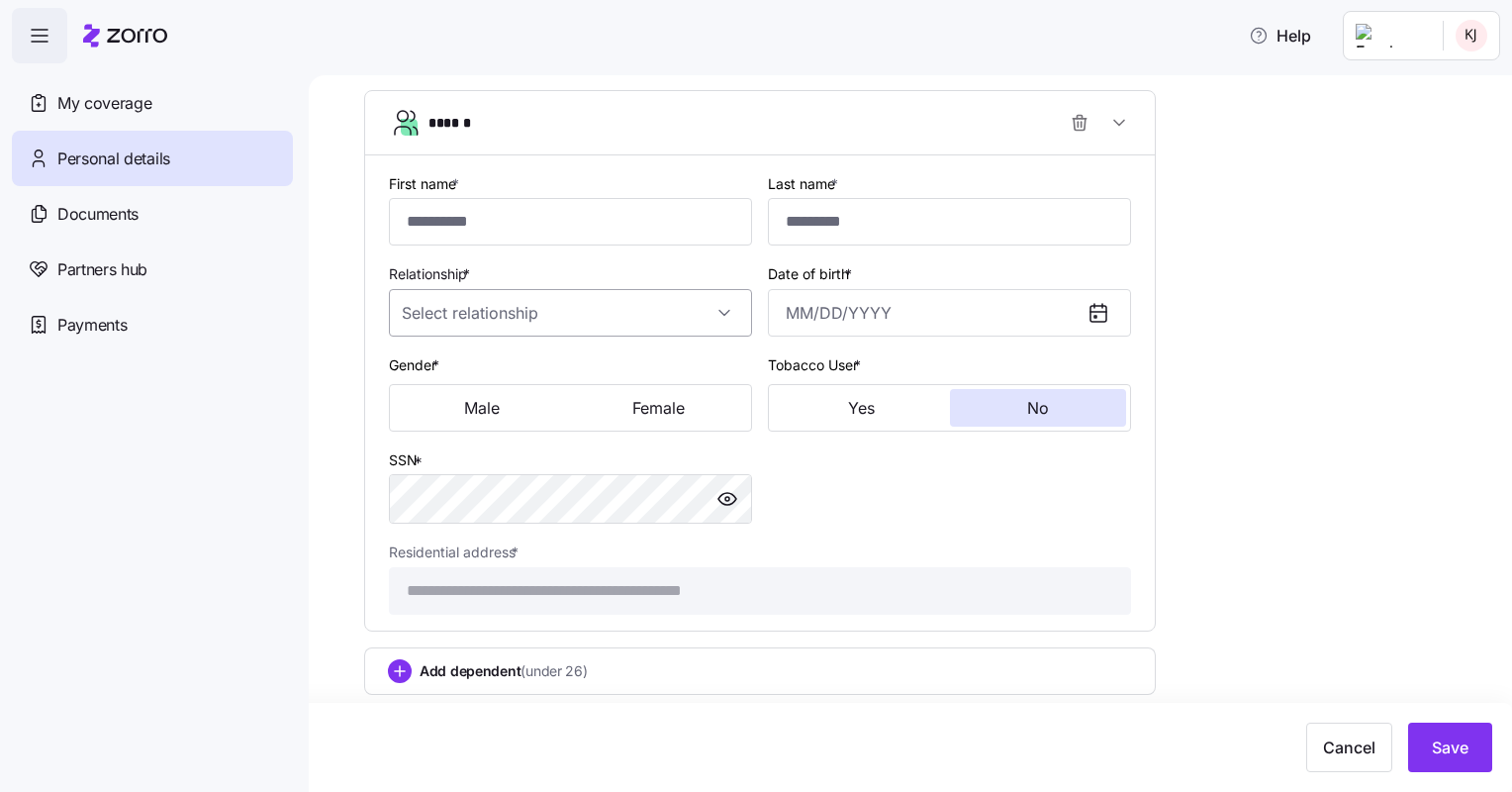 click on "Relationship  *" at bounding box center (570, 313) 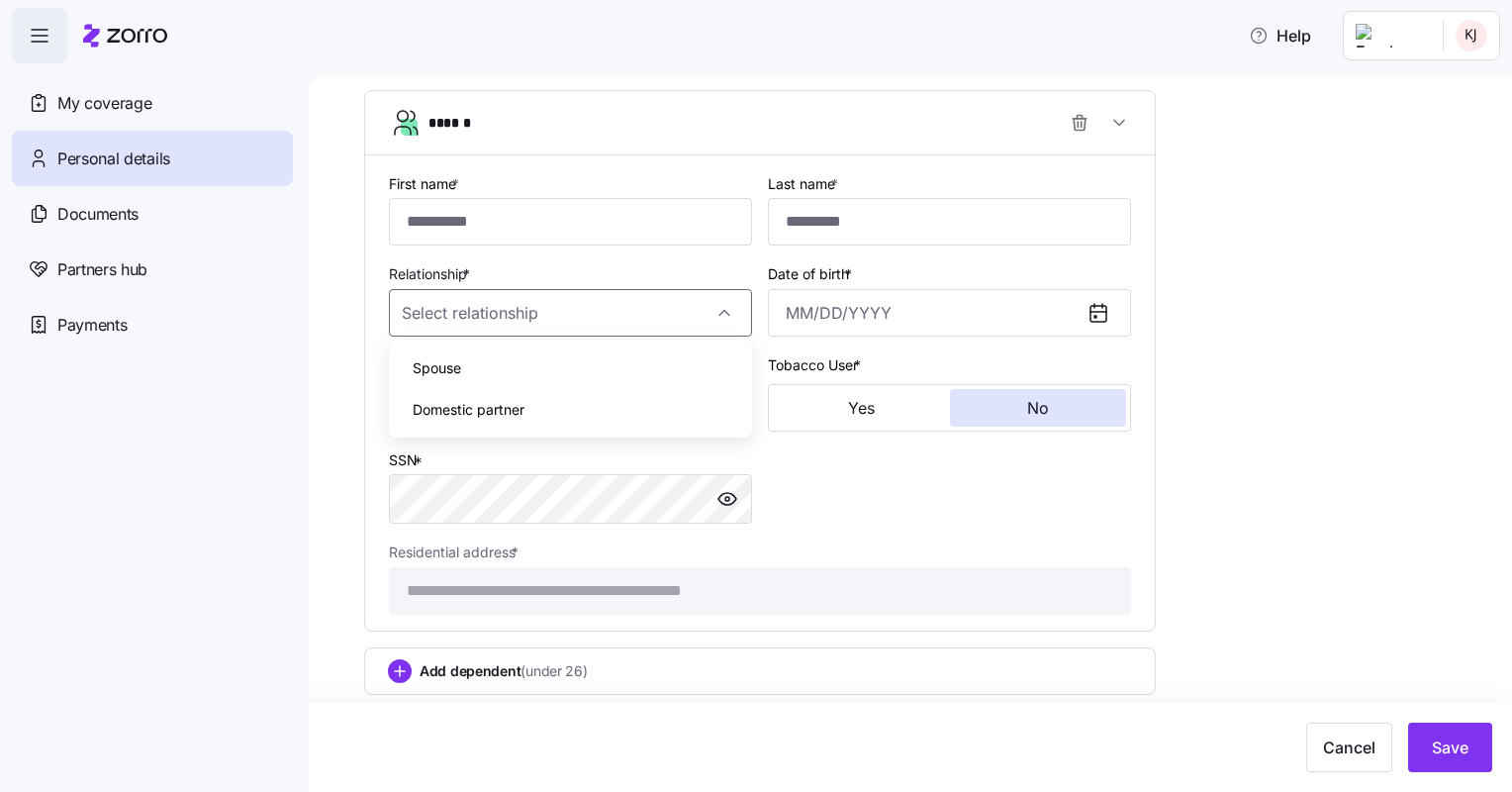 click on "Domestic partner" at bounding box center [570, 410] 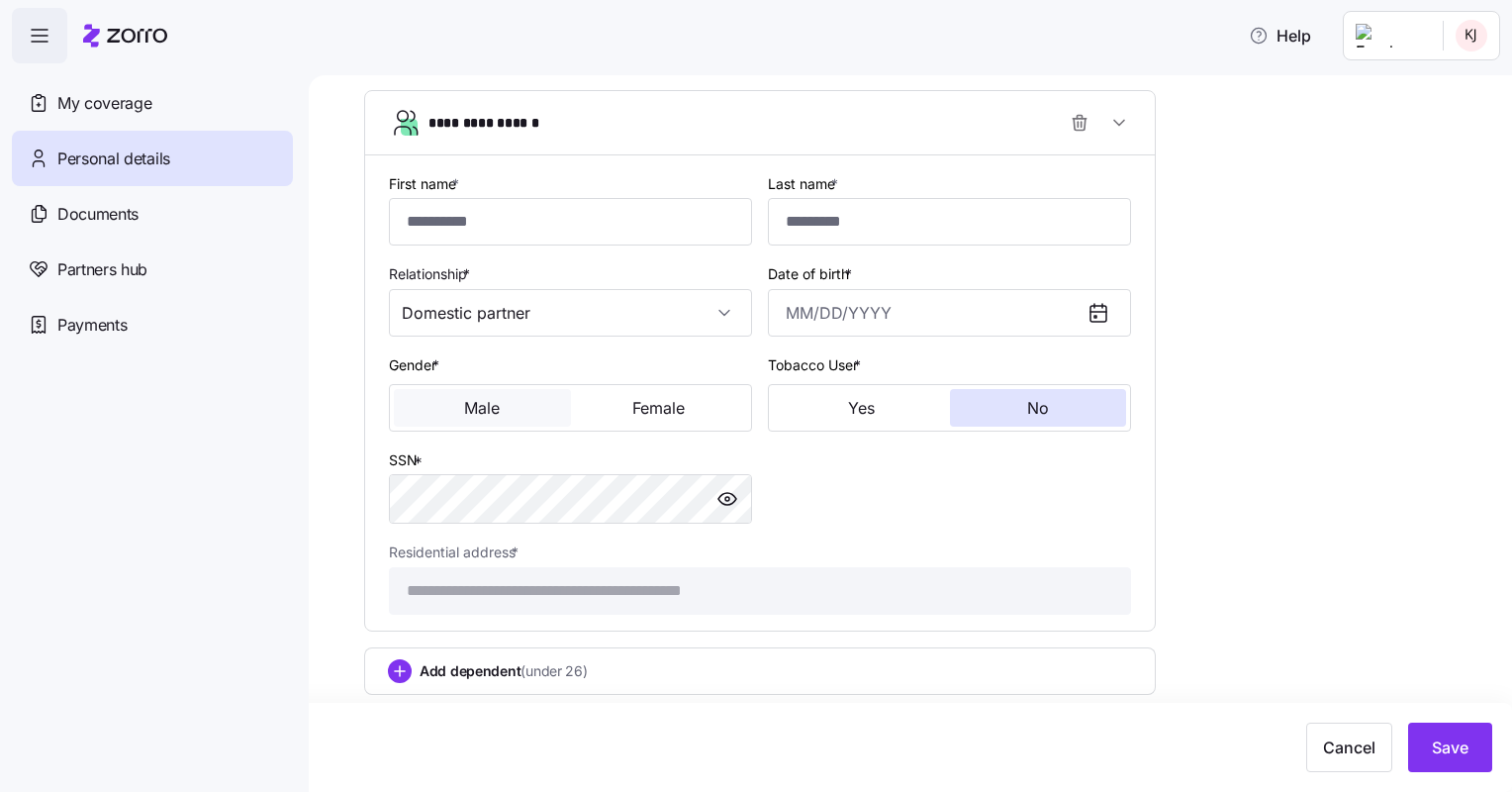 click on "Male" at bounding box center [482, 408] 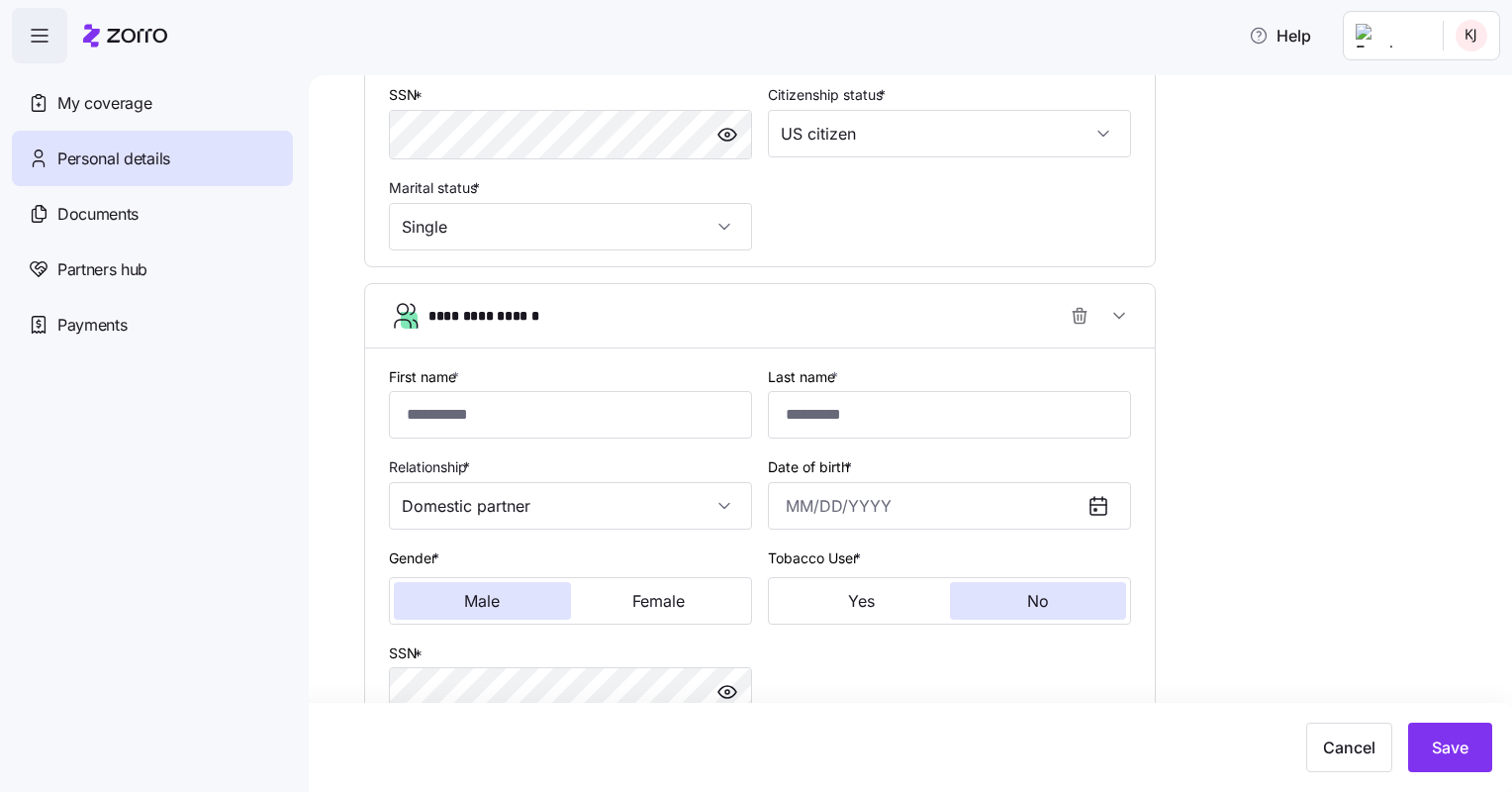 scroll, scrollTop: 0, scrollLeft: 0, axis: both 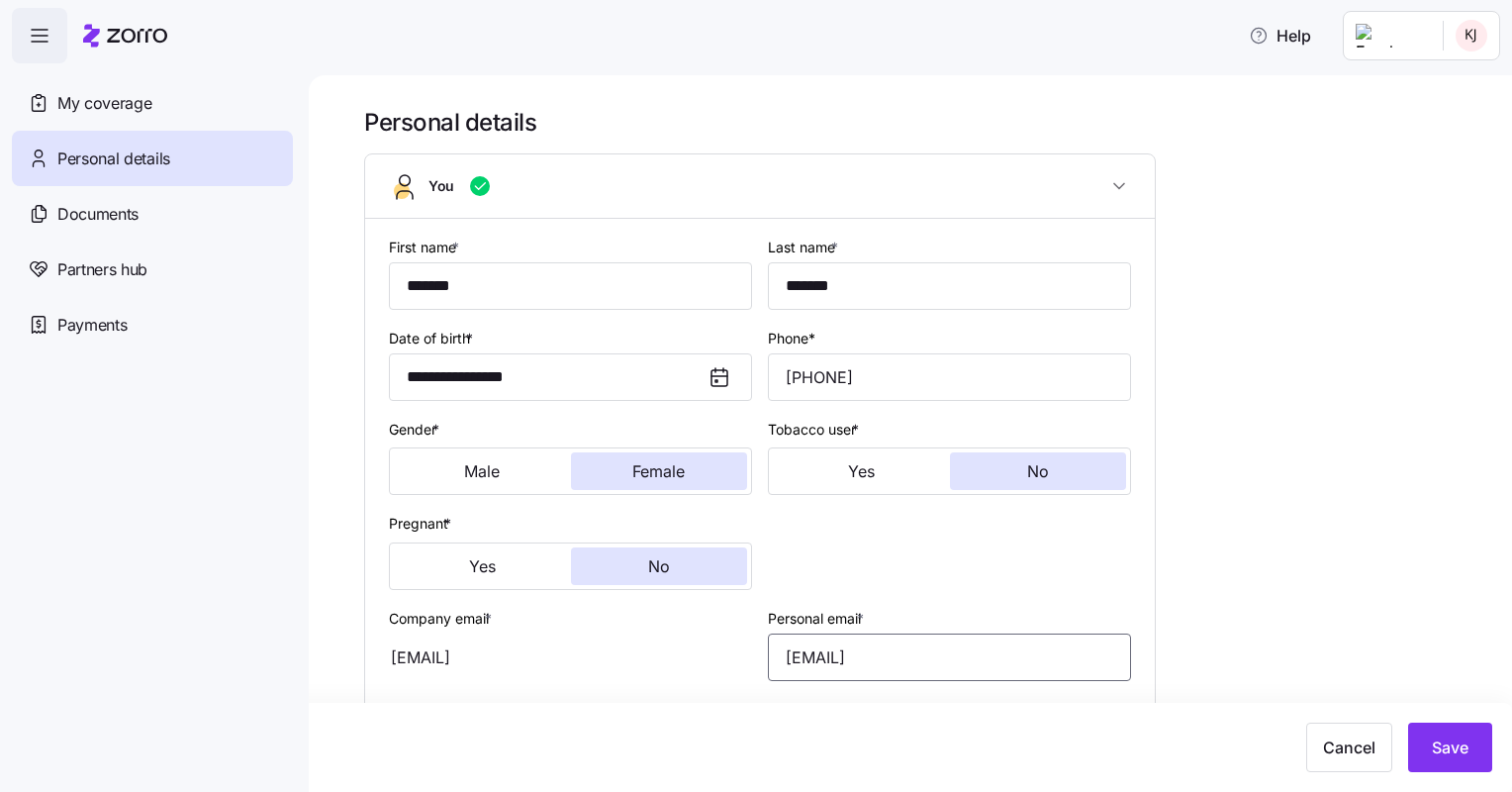 click on "[EMAIL]" at bounding box center (949, 657) 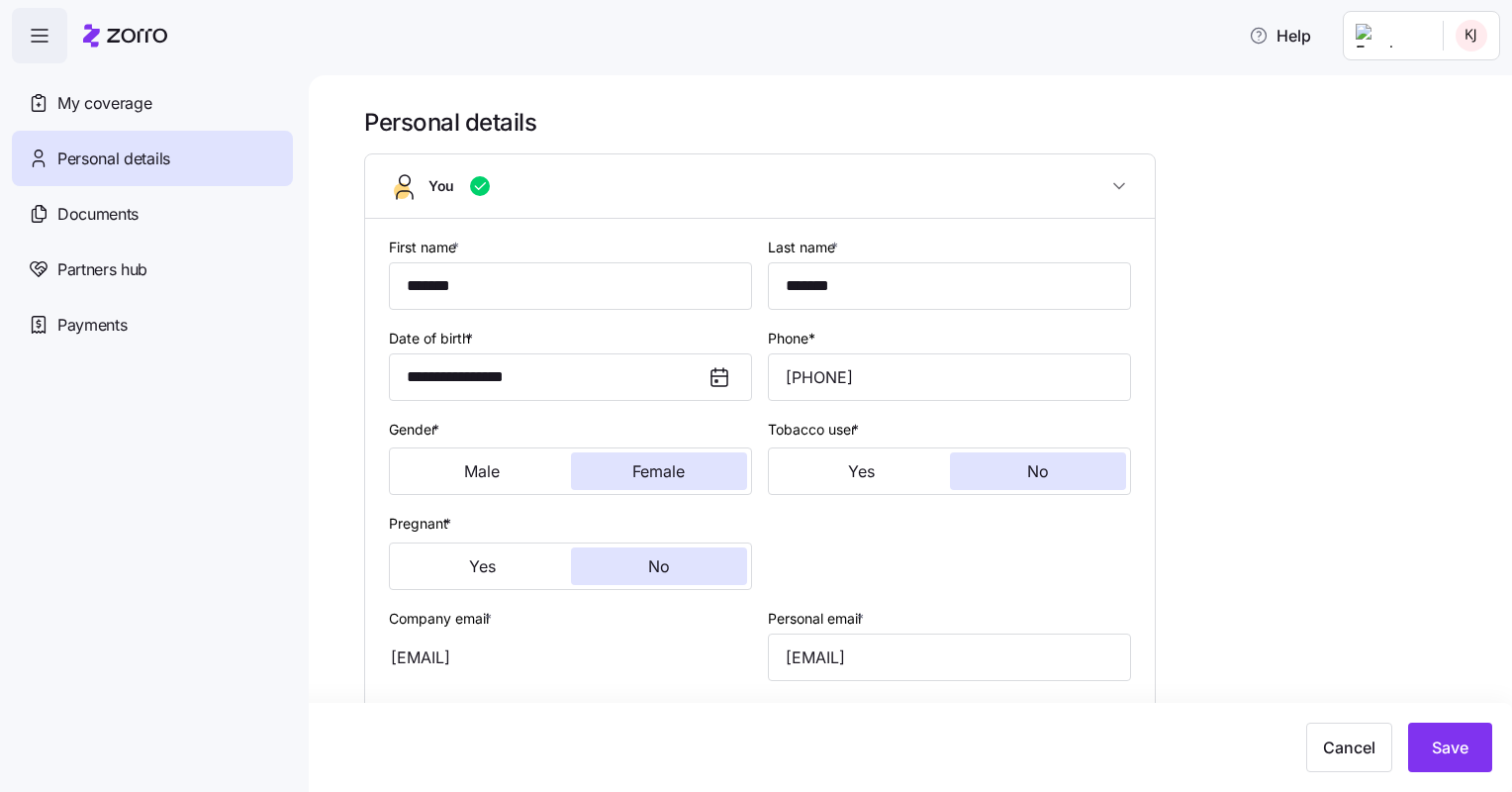 click on "**********" at bounding box center [910, 434] 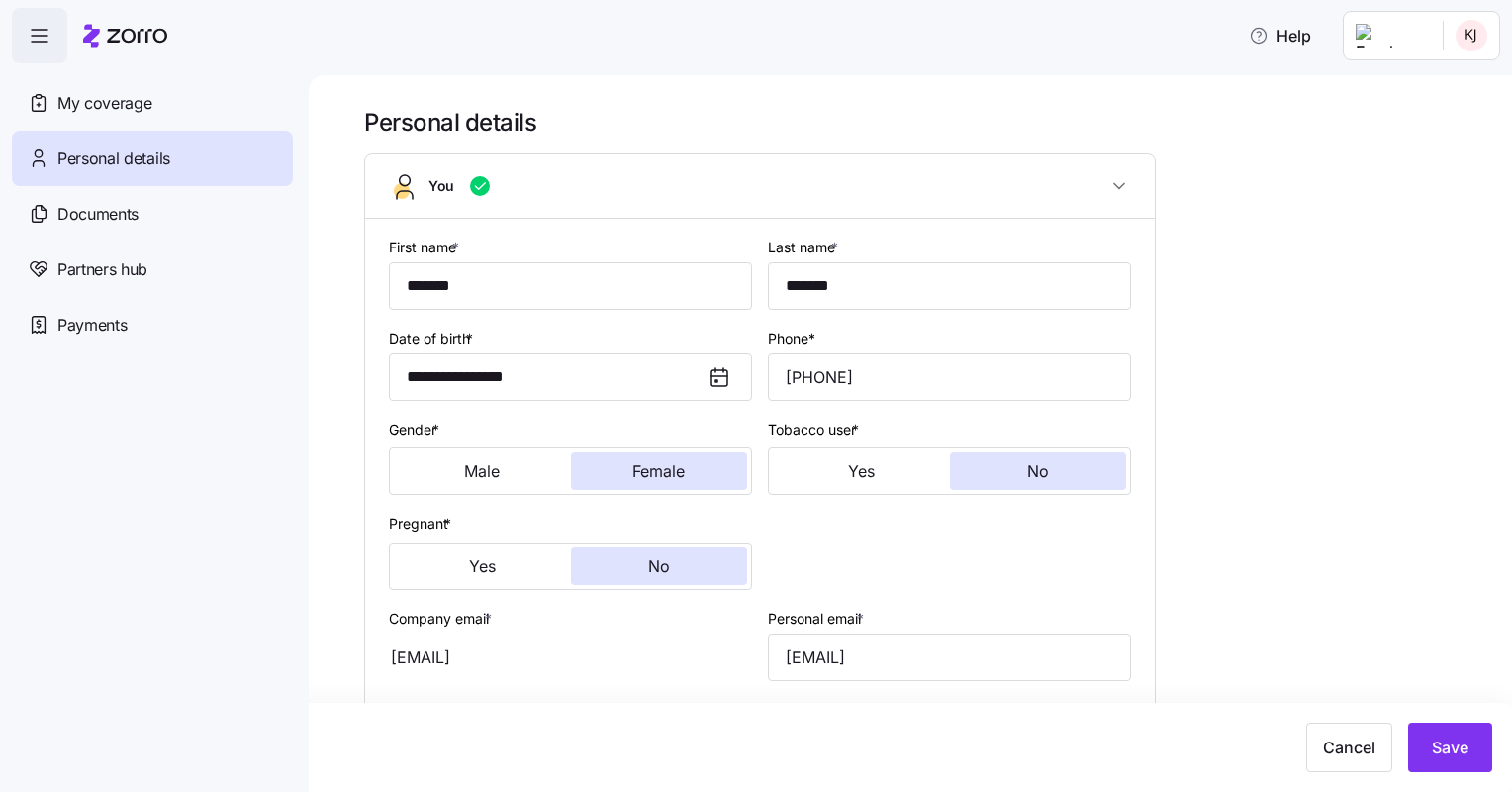 drag, startPoint x: 1493, startPoint y: 364, endPoint x: 1496, endPoint y: 422, distance: 58.077534 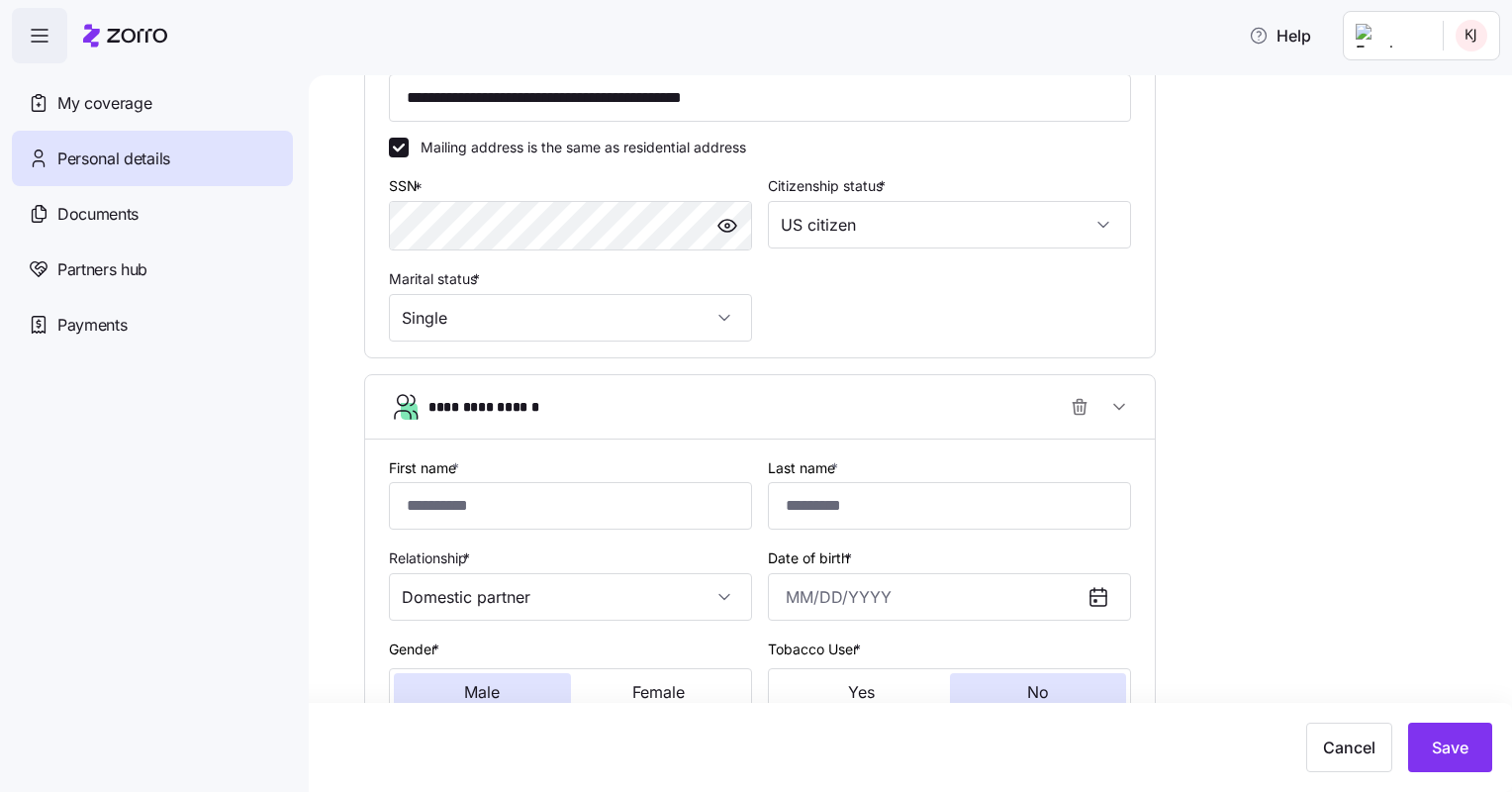 scroll, scrollTop: 653, scrollLeft: 0, axis: vertical 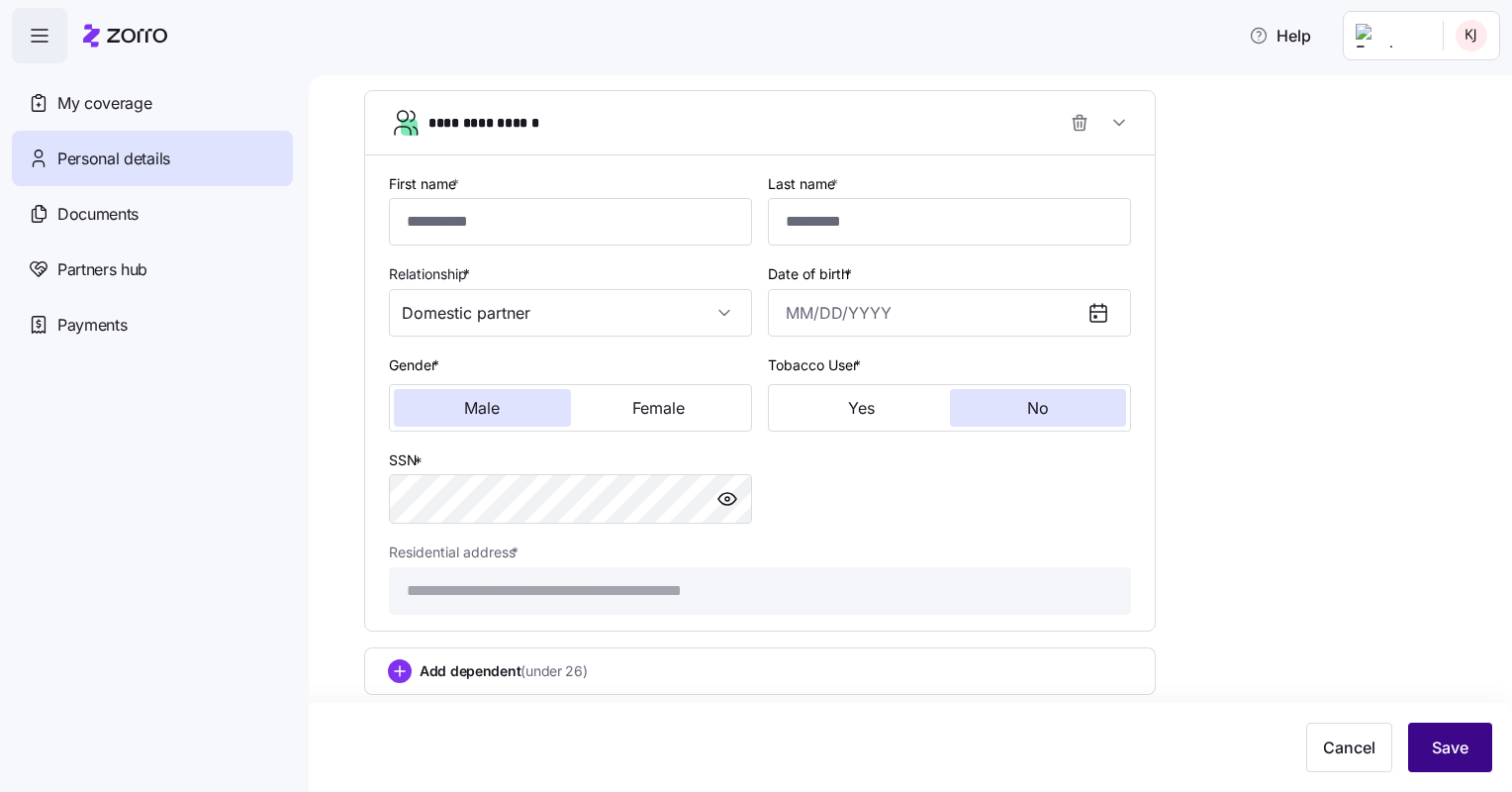 click on "Save" at bounding box center (1450, 747) 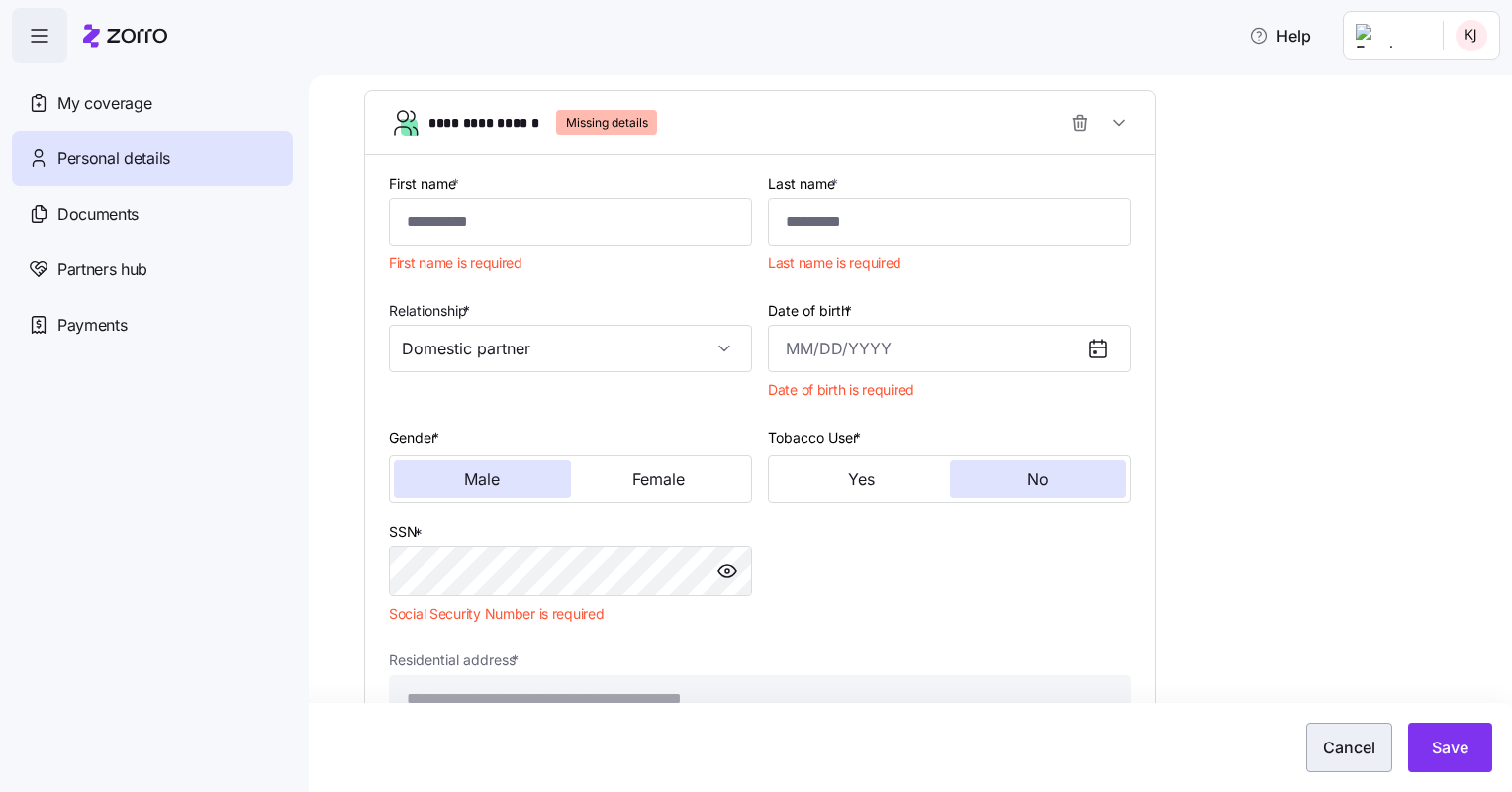 click on "Cancel" at bounding box center [1349, 747] 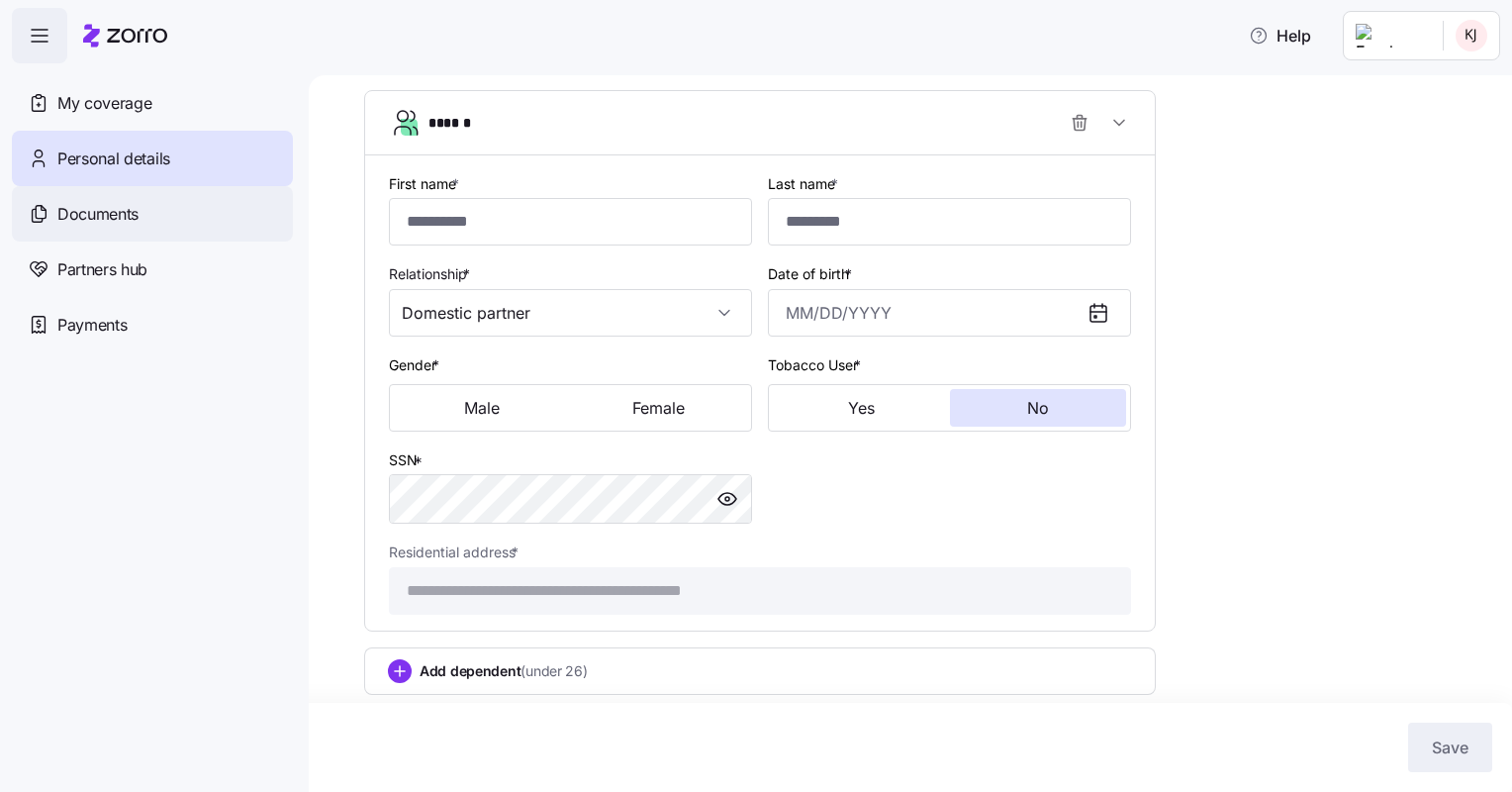 click on "Documents" at bounding box center [152, 214] 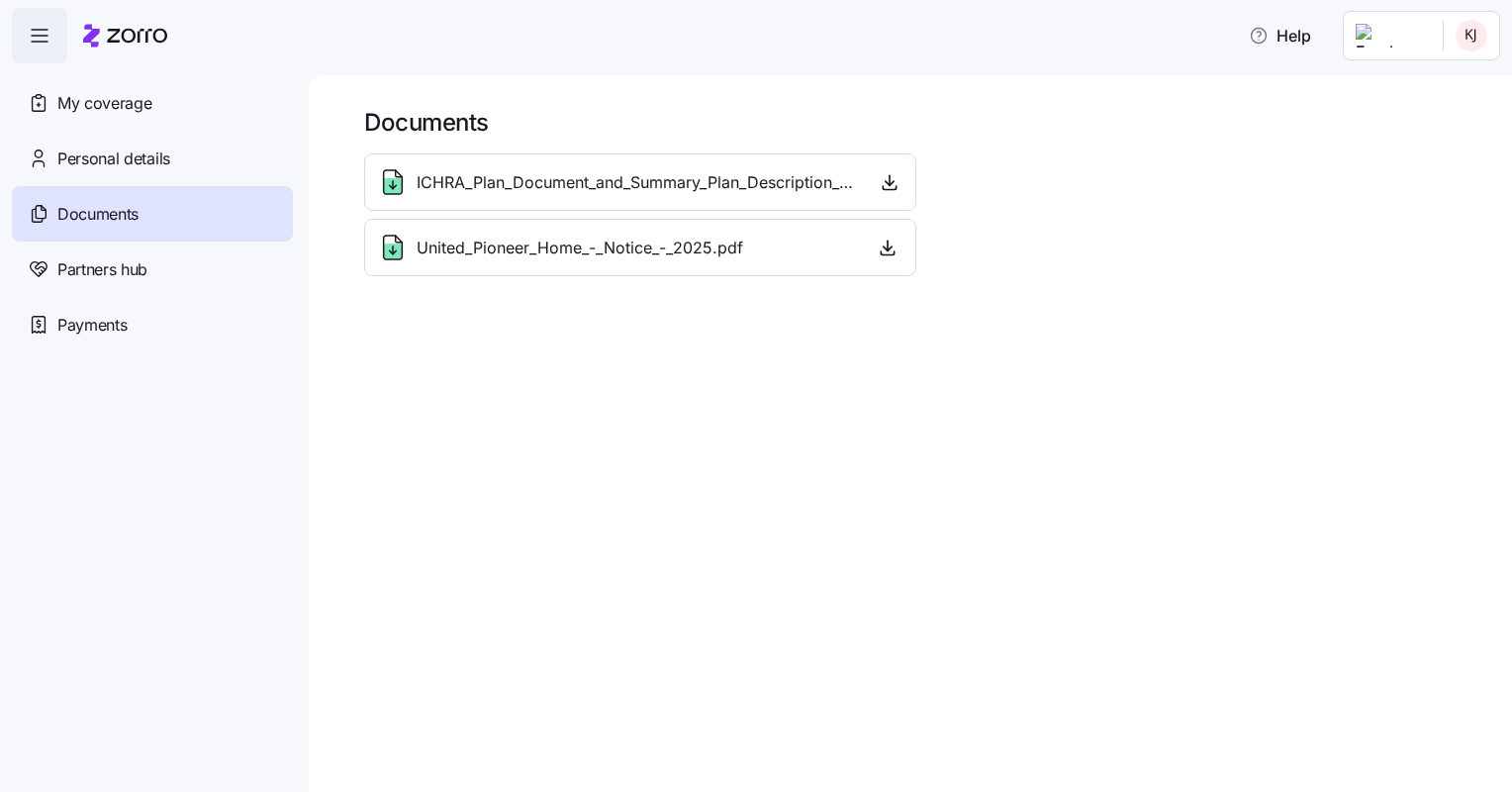 click on "United_Pioneer_Home_-_Notice_-_2025.pdf" at bounding box center [640, 248] 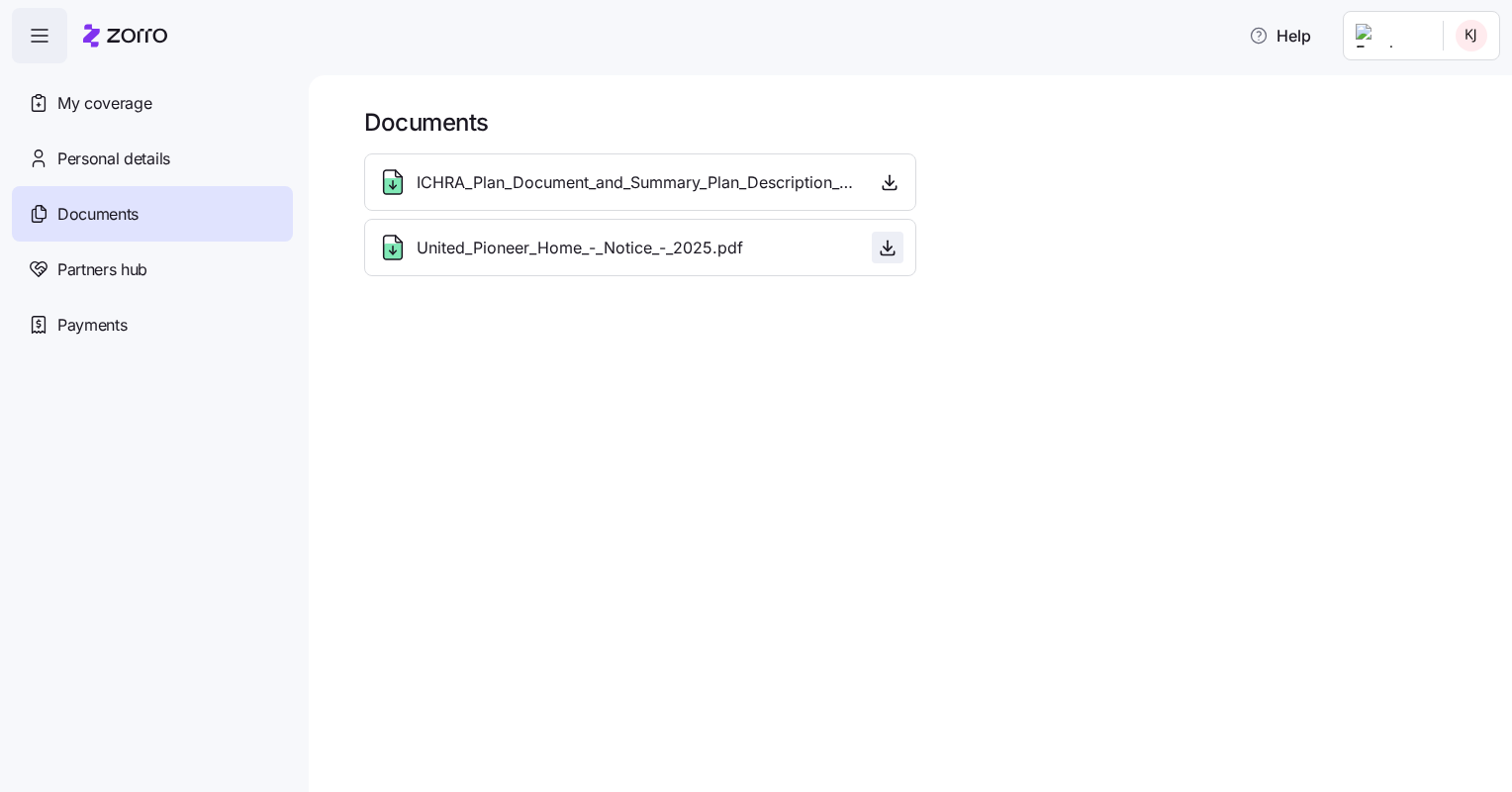 click 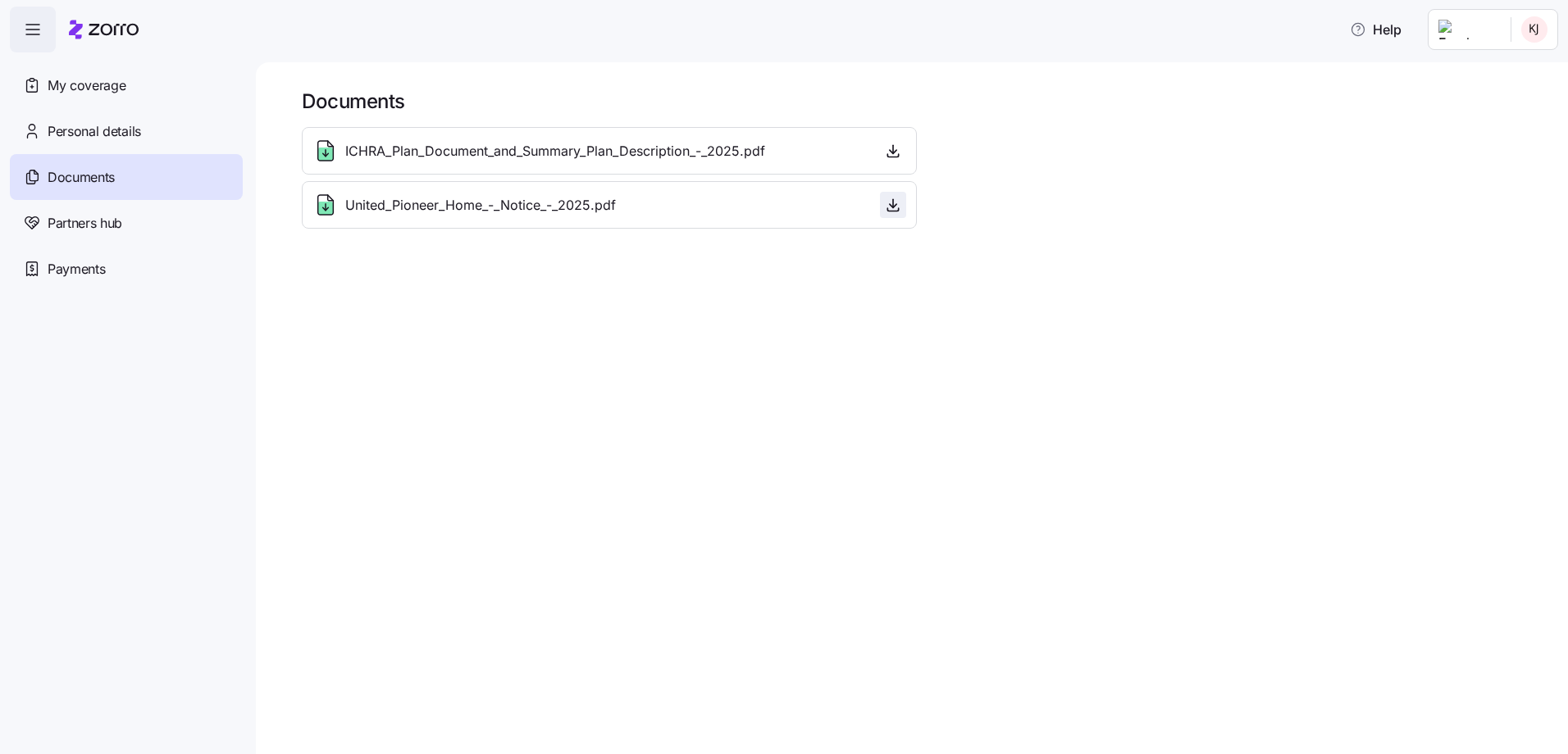 scroll, scrollTop: 102, scrollLeft: 0, axis: vertical 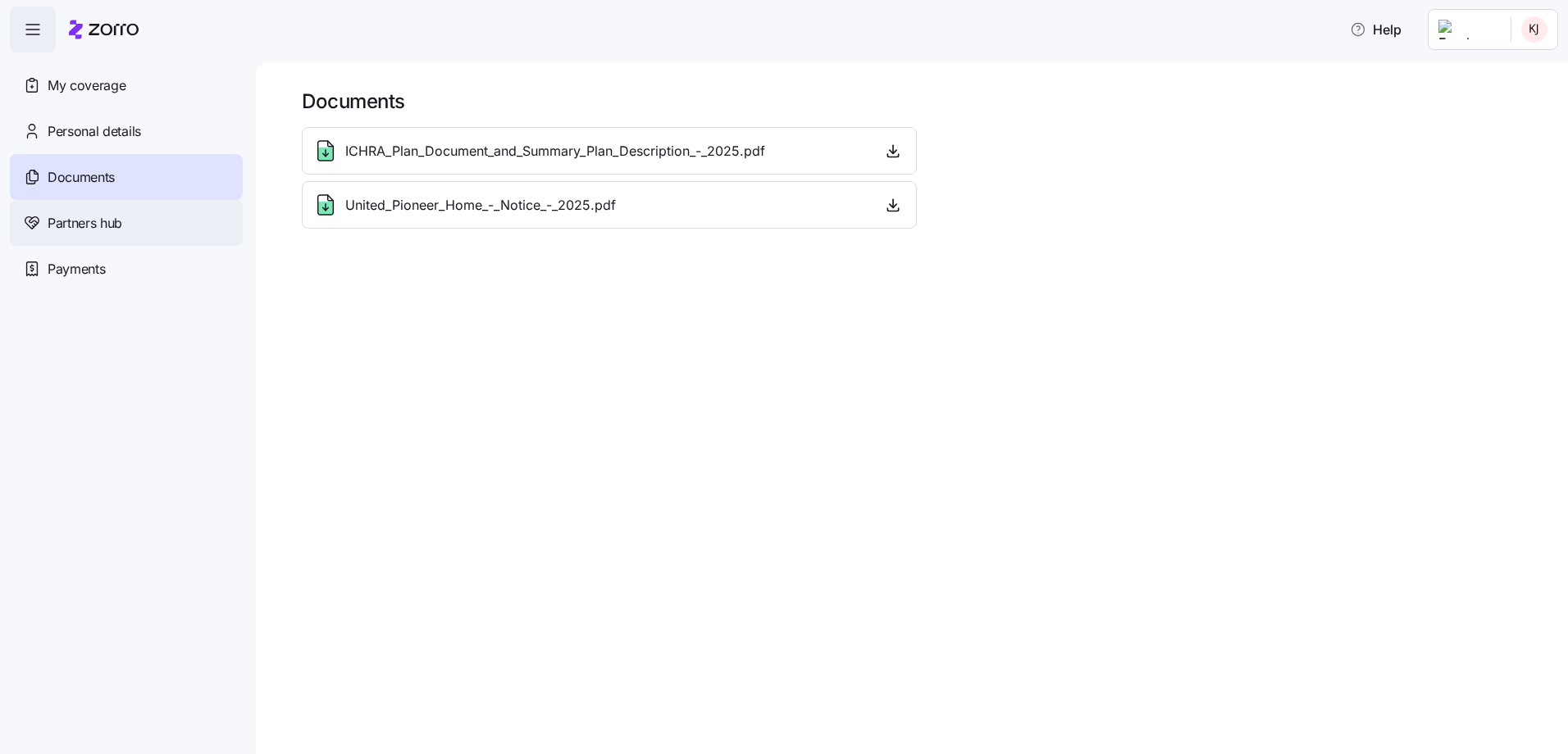 click on "Partners hub" at bounding box center (84, 223) 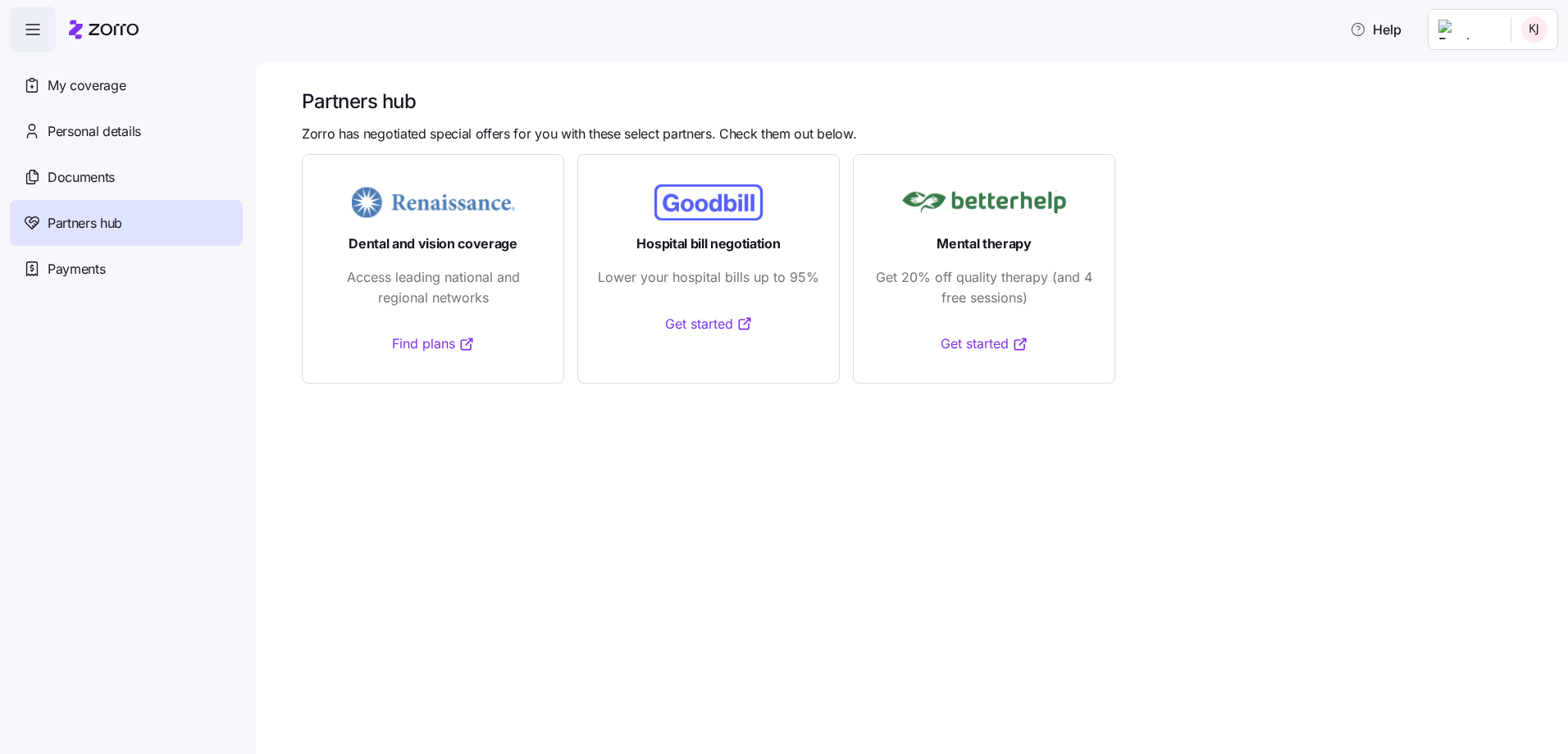 click 